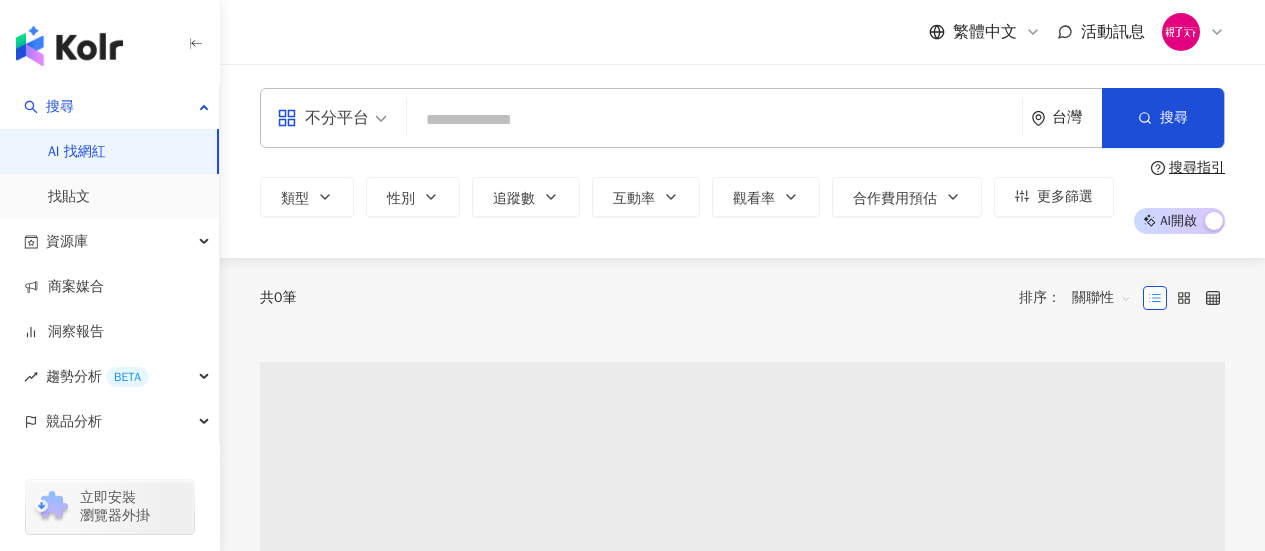 scroll, scrollTop: 0, scrollLeft: 0, axis: both 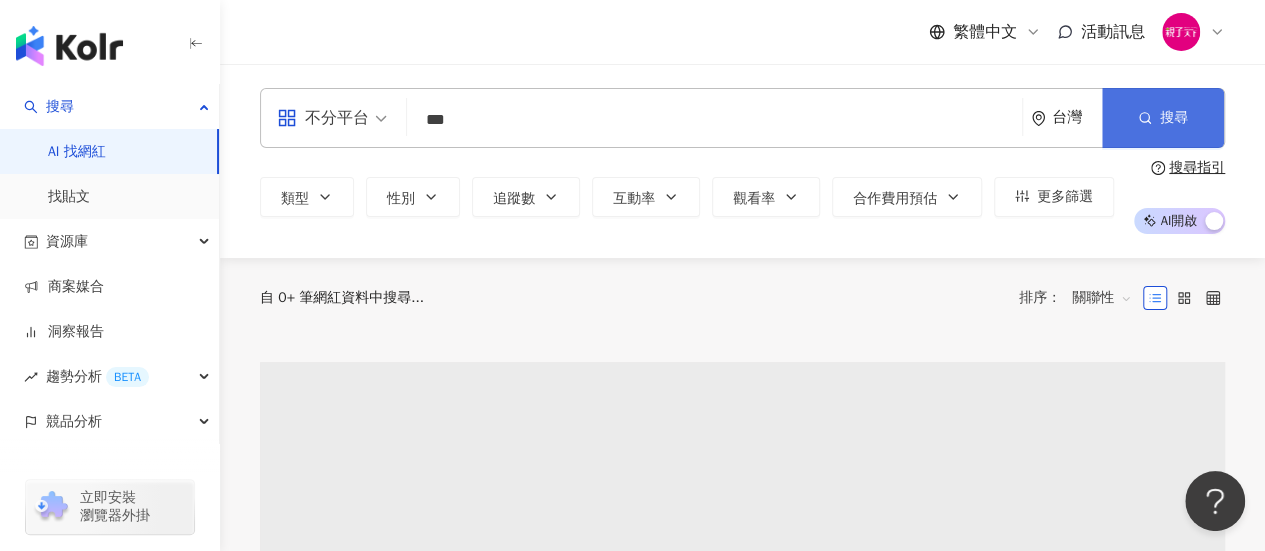 type on "***" 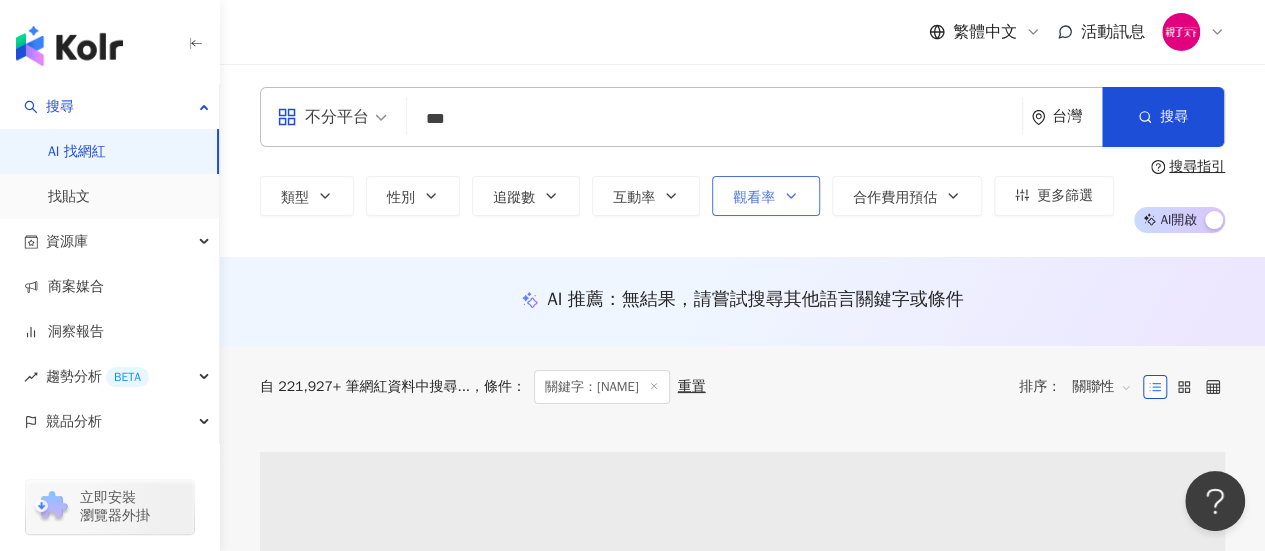 scroll, scrollTop: 300, scrollLeft: 0, axis: vertical 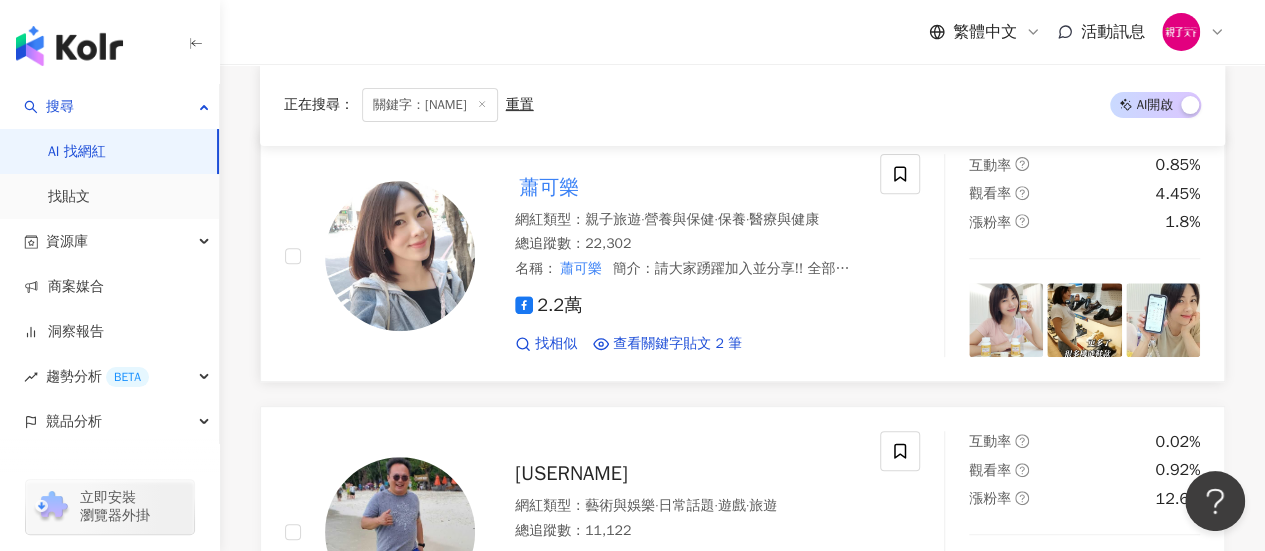 click on "蕭可樂" at bounding box center (549, 187) 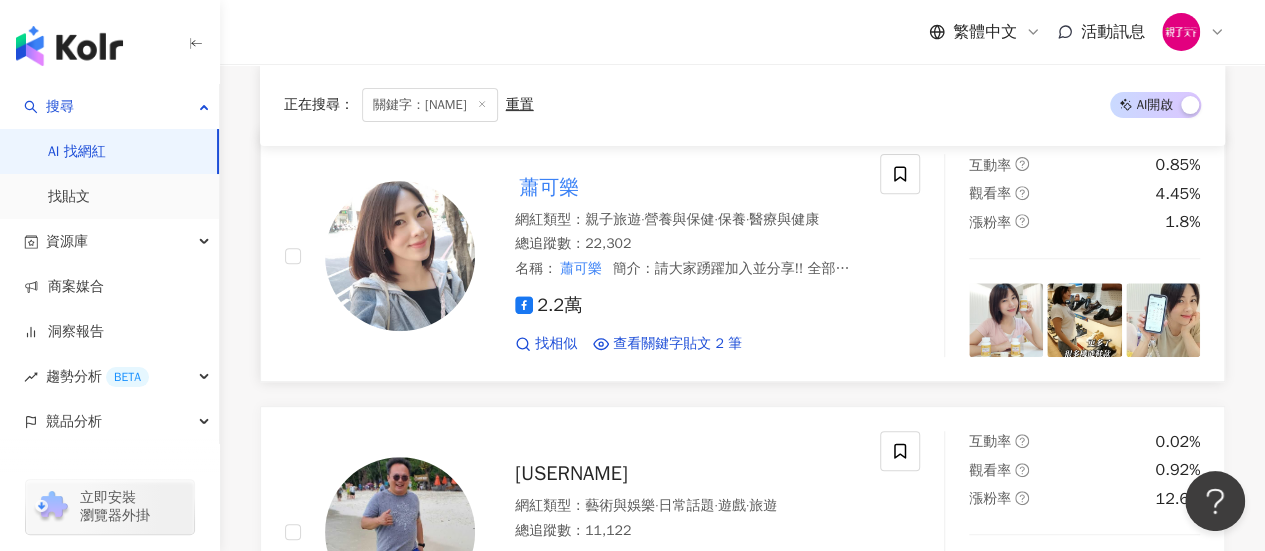 scroll, scrollTop: 600, scrollLeft: 0, axis: vertical 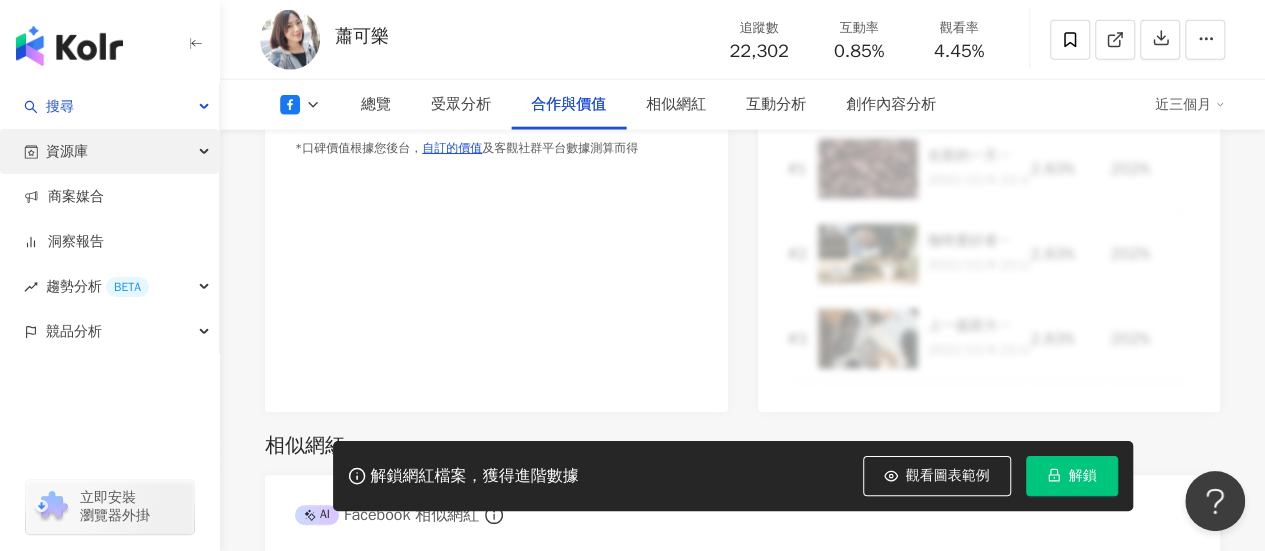 click on "資源庫" at bounding box center [109, 151] 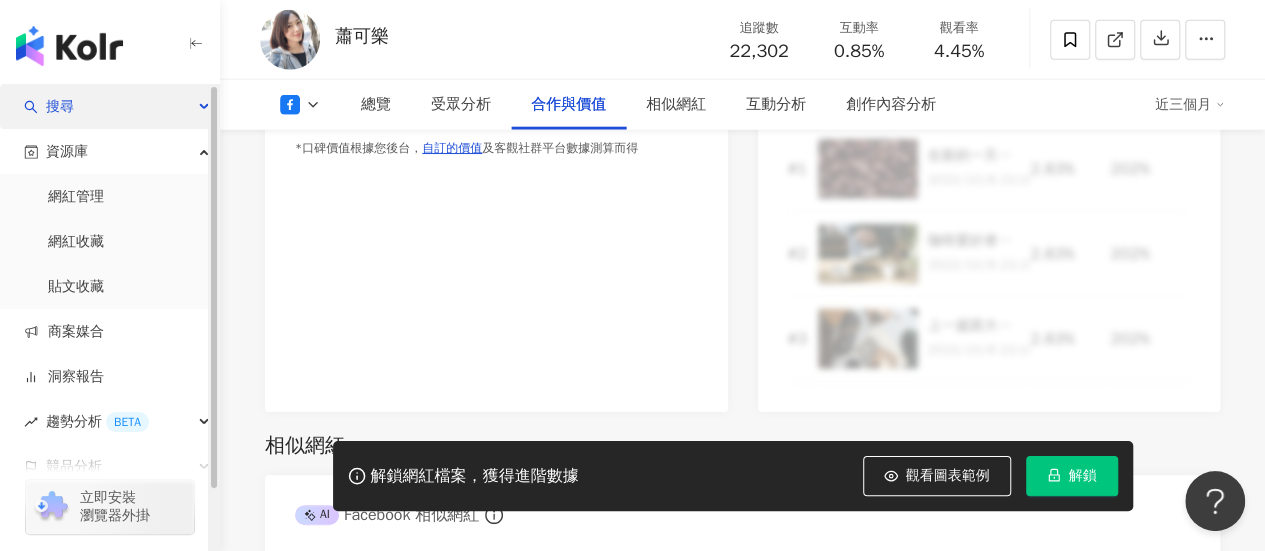 click on "搜尋" at bounding box center (109, 106) 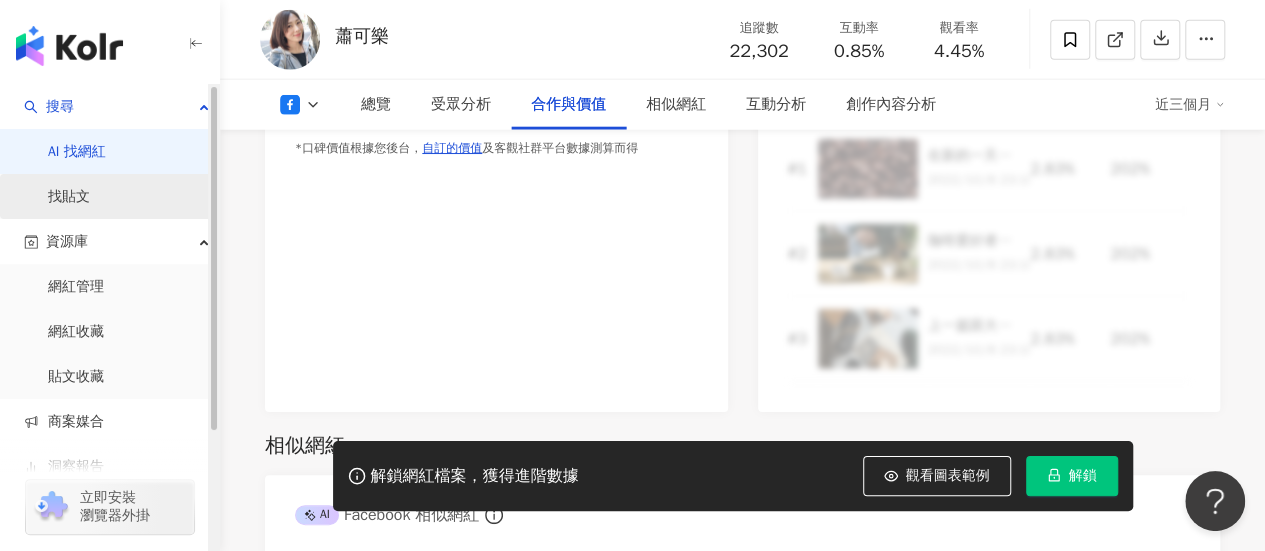 click on "找貼文" at bounding box center (69, 197) 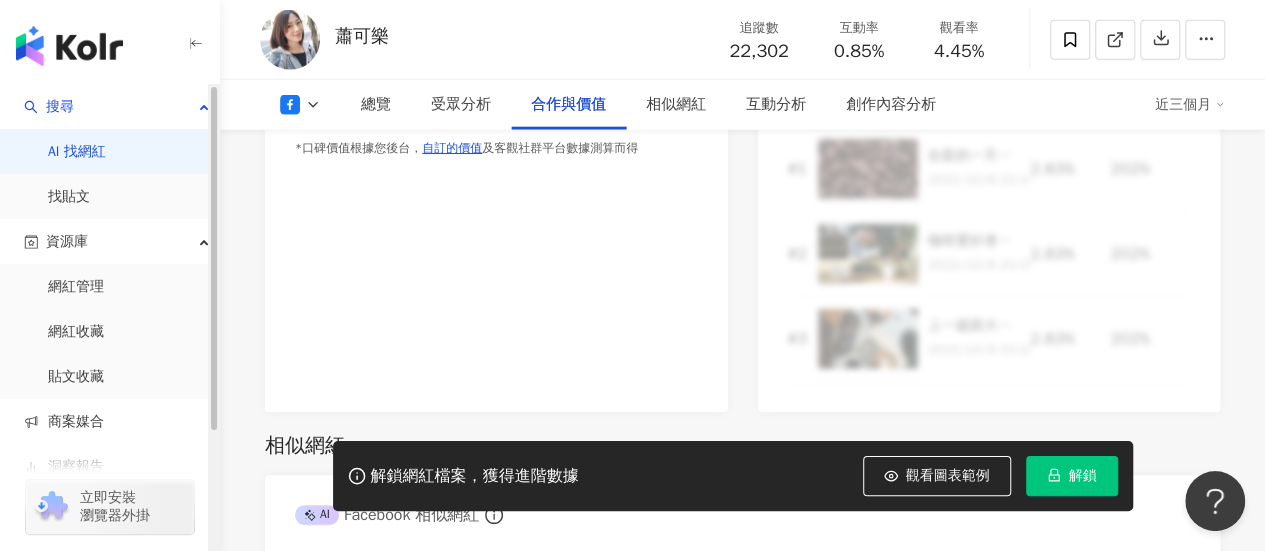 scroll, scrollTop: 0, scrollLeft: 0, axis: both 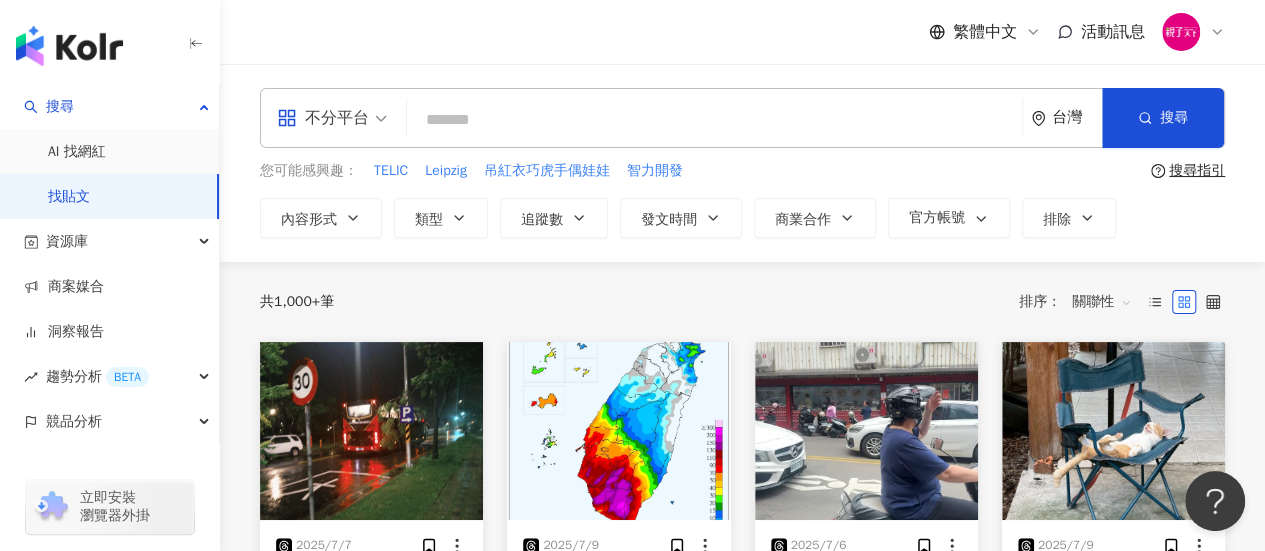 click at bounding box center [714, 119] 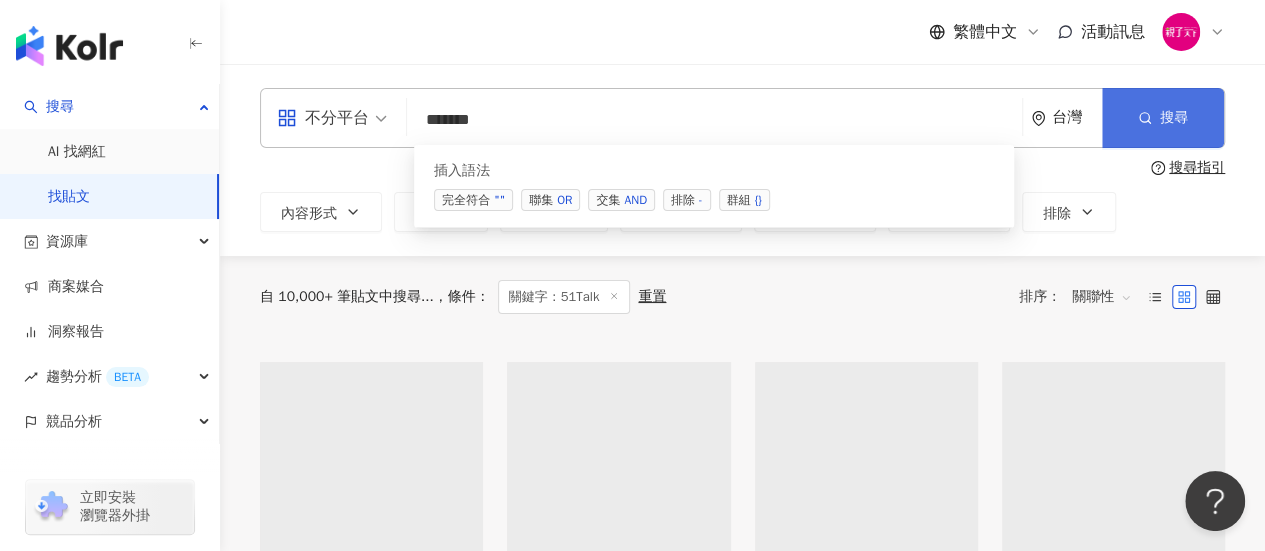 type on "******" 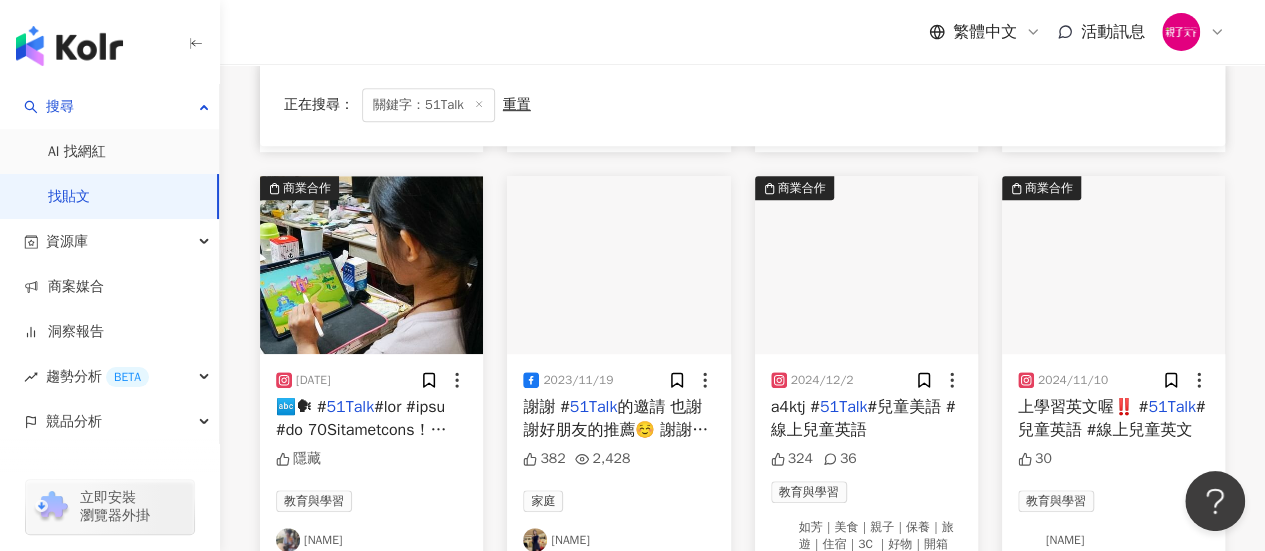 scroll, scrollTop: 600, scrollLeft: 0, axis: vertical 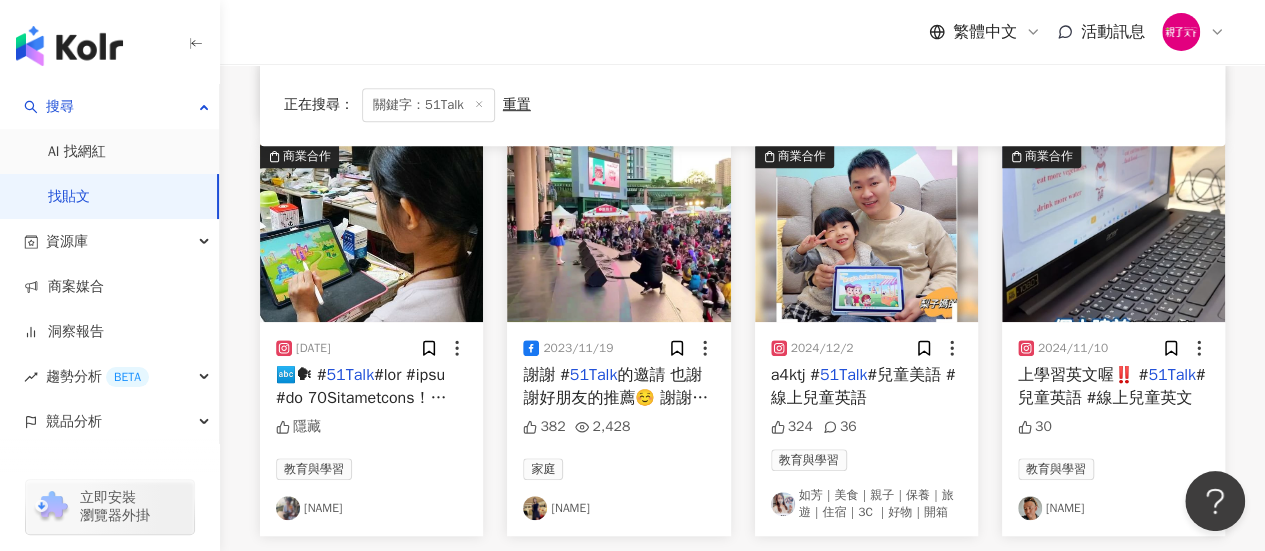 click on "#兒童美語  #線上兒童英語" at bounding box center (863, 386) 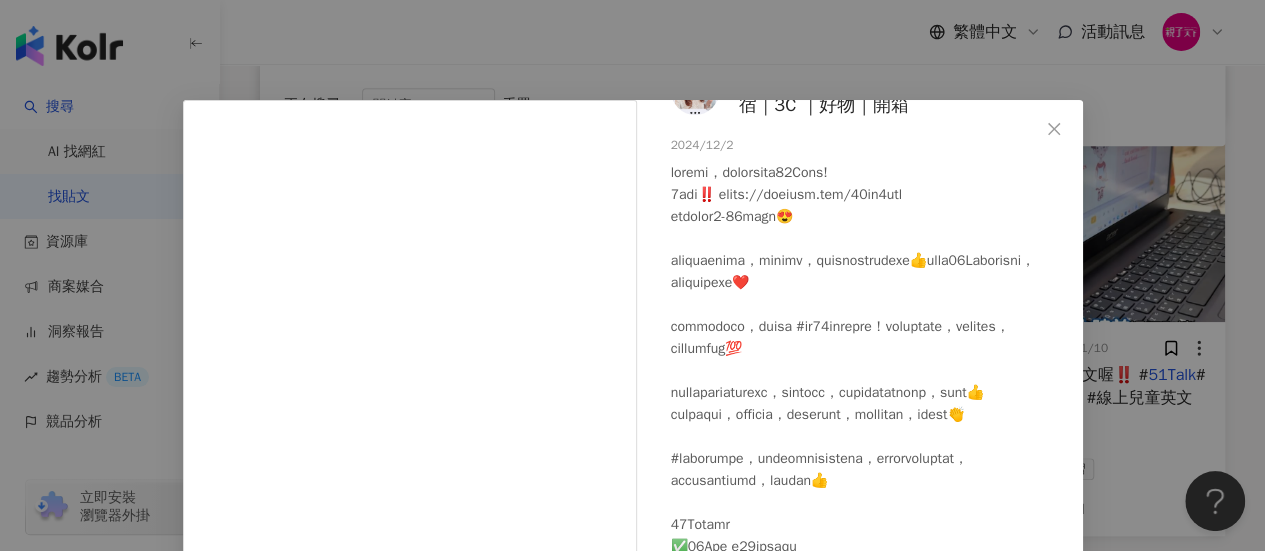 scroll, scrollTop: 0, scrollLeft: 0, axis: both 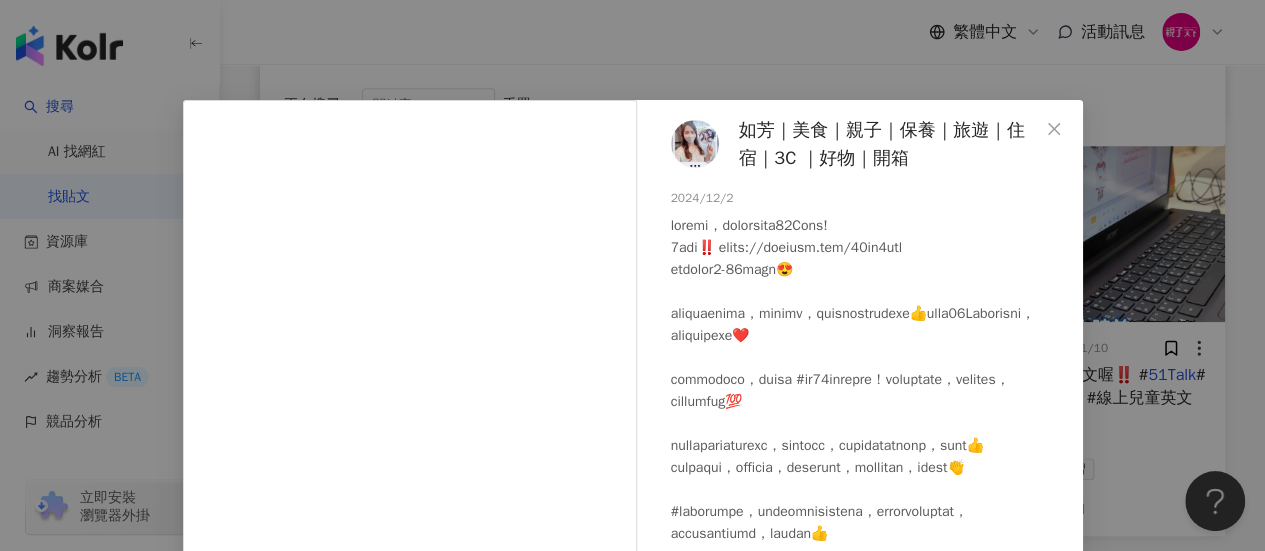 click on "如芳｜美食｜親子｜保養｜旅遊｜住宿｜3C ｜好物｜開箱" at bounding box center [889, 144] 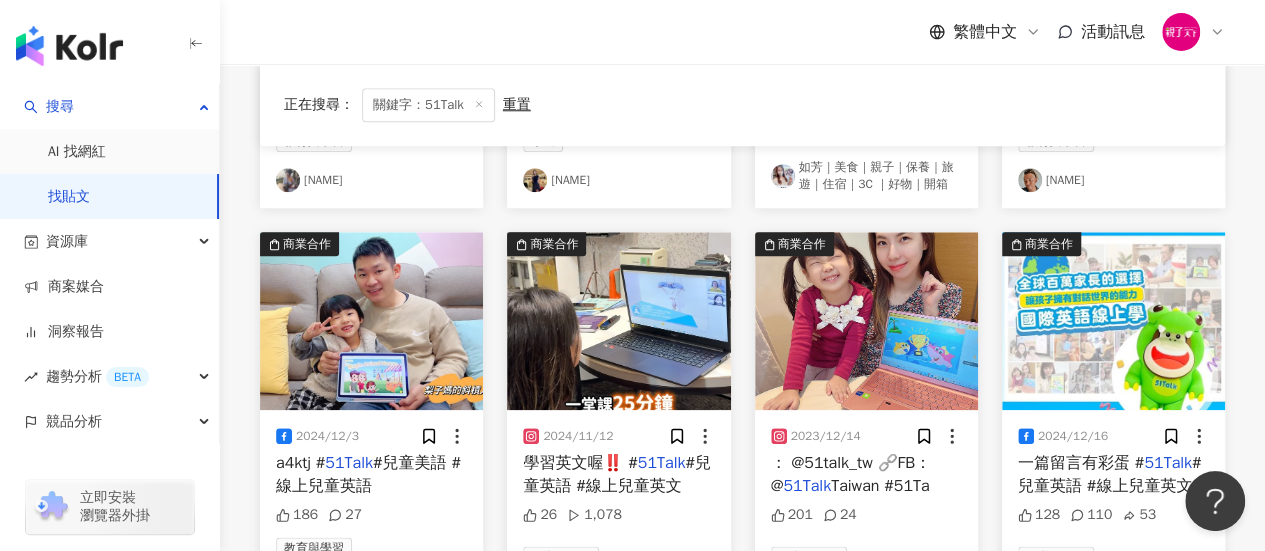 scroll, scrollTop: 1100, scrollLeft: 0, axis: vertical 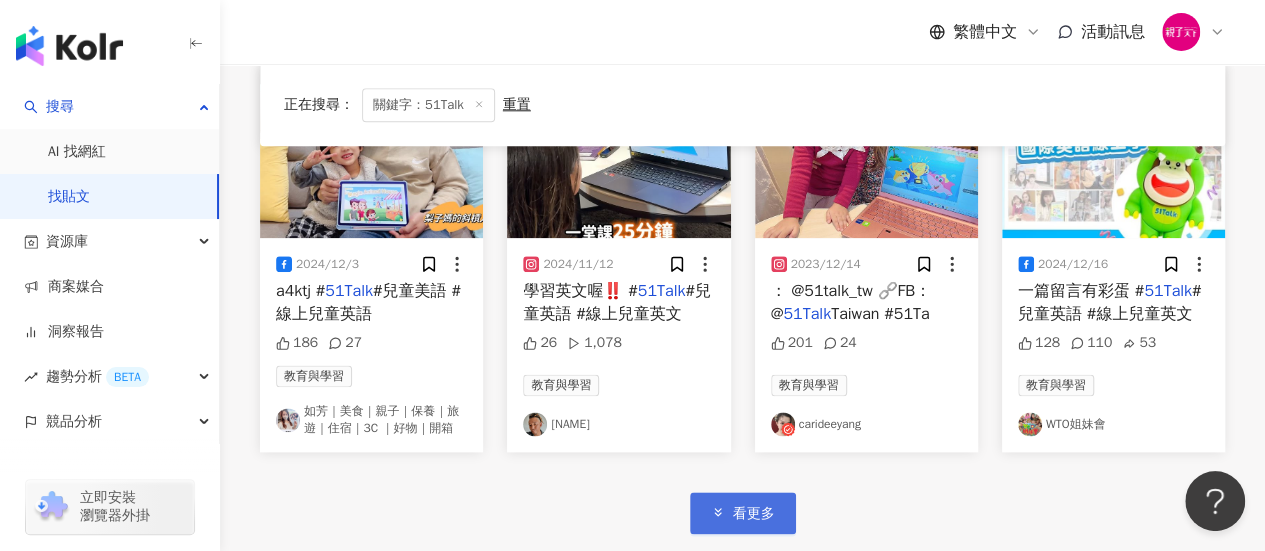 click on "看更多" at bounding box center [754, 514] 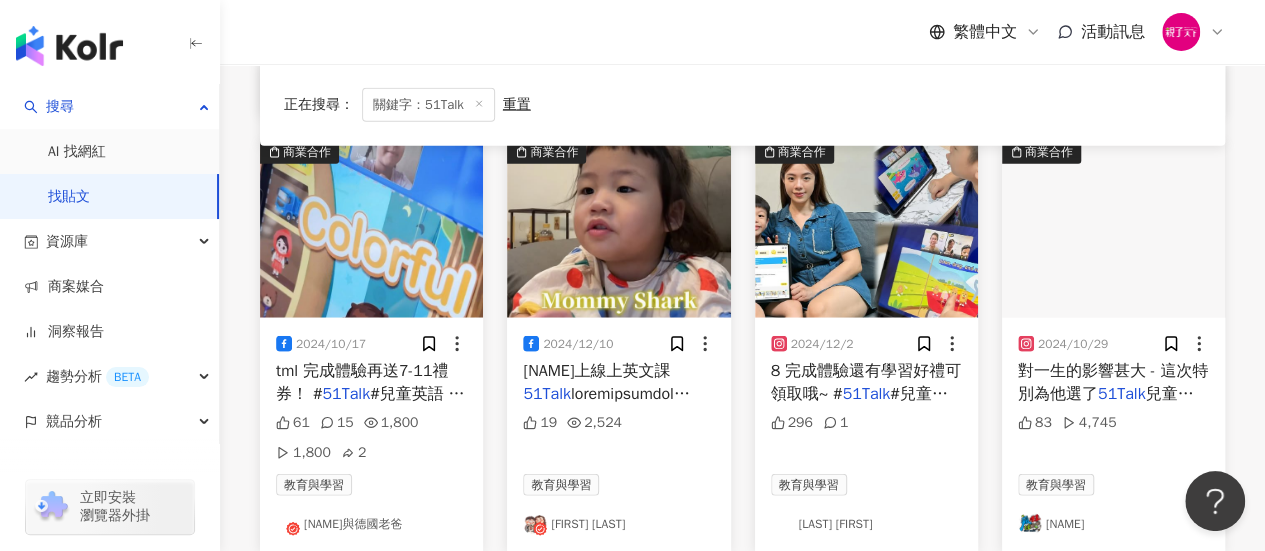 scroll, scrollTop: 2400, scrollLeft: 0, axis: vertical 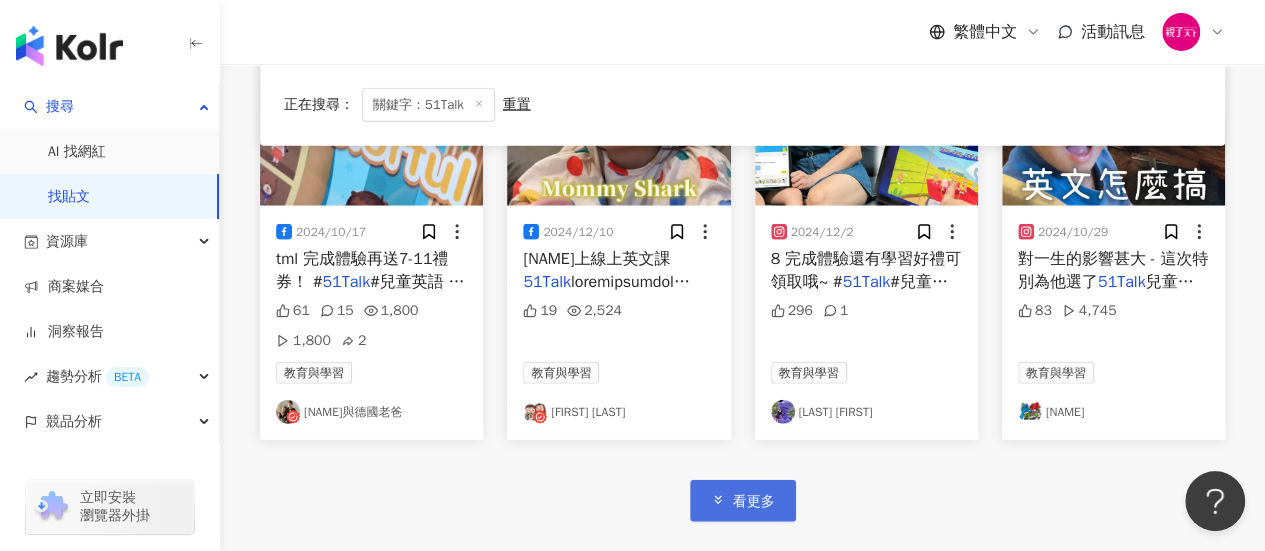 click on "看更多" at bounding box center (754, 502) 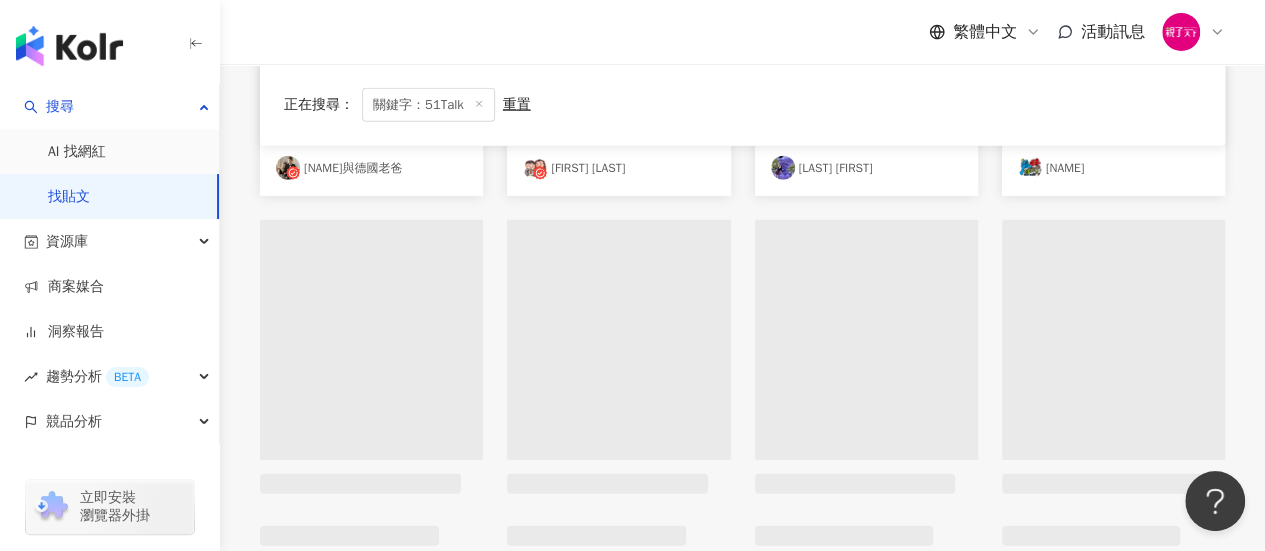 scroll, scrollTop: 2700, scrollLeft: 0, axis: vertical 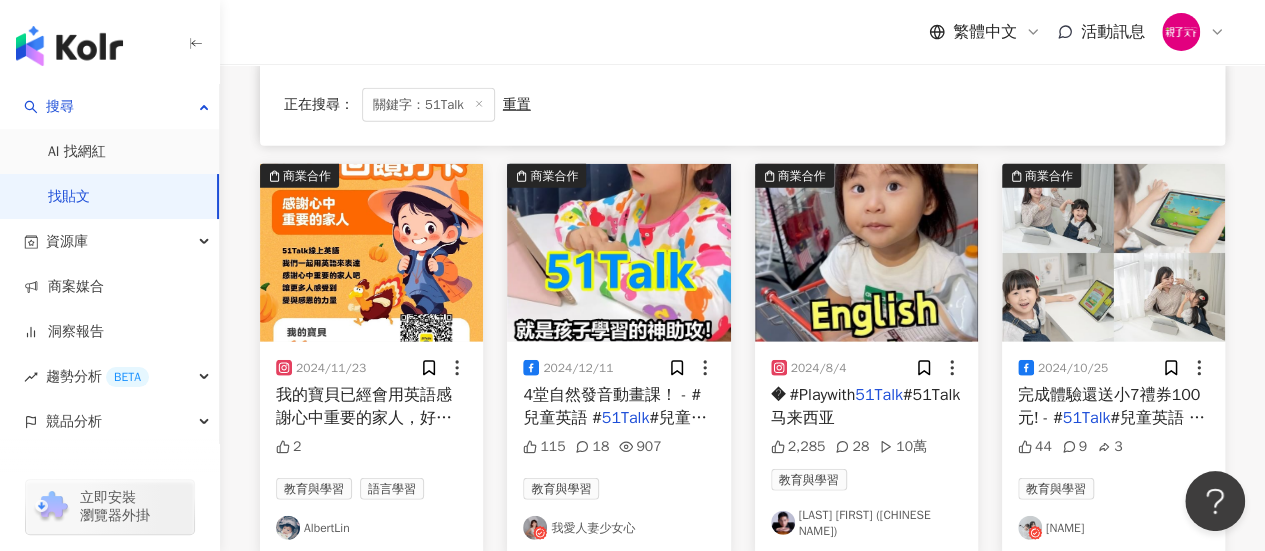 click on "#51Talk马来西亚" at bounding box center (866, 406) 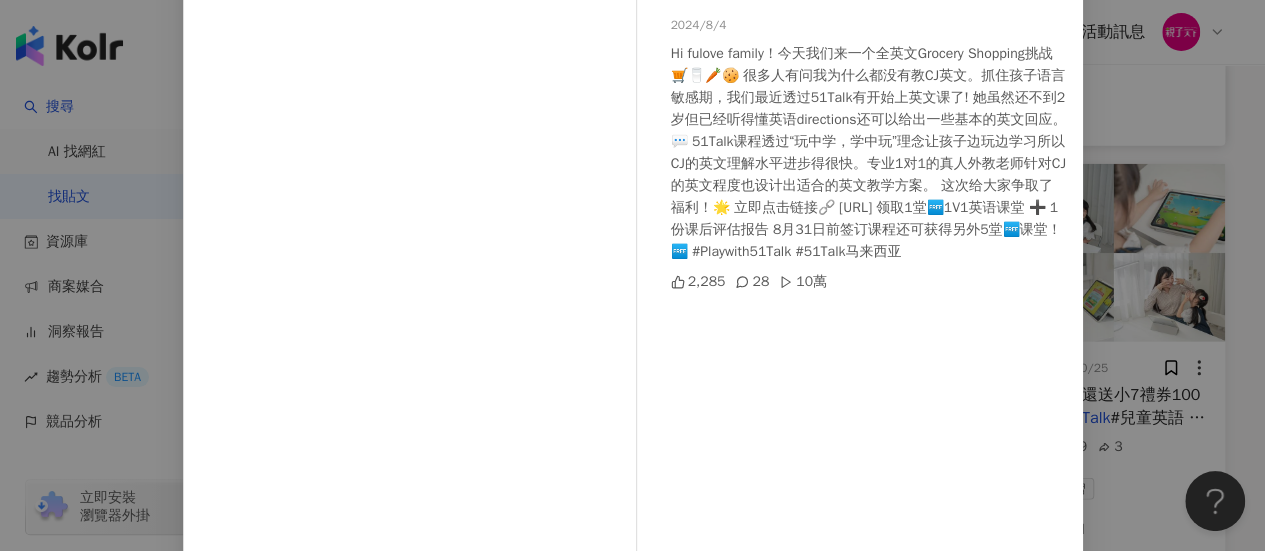 scroll, scrollTop: 46, scrollLeft: 0, axis: vertical 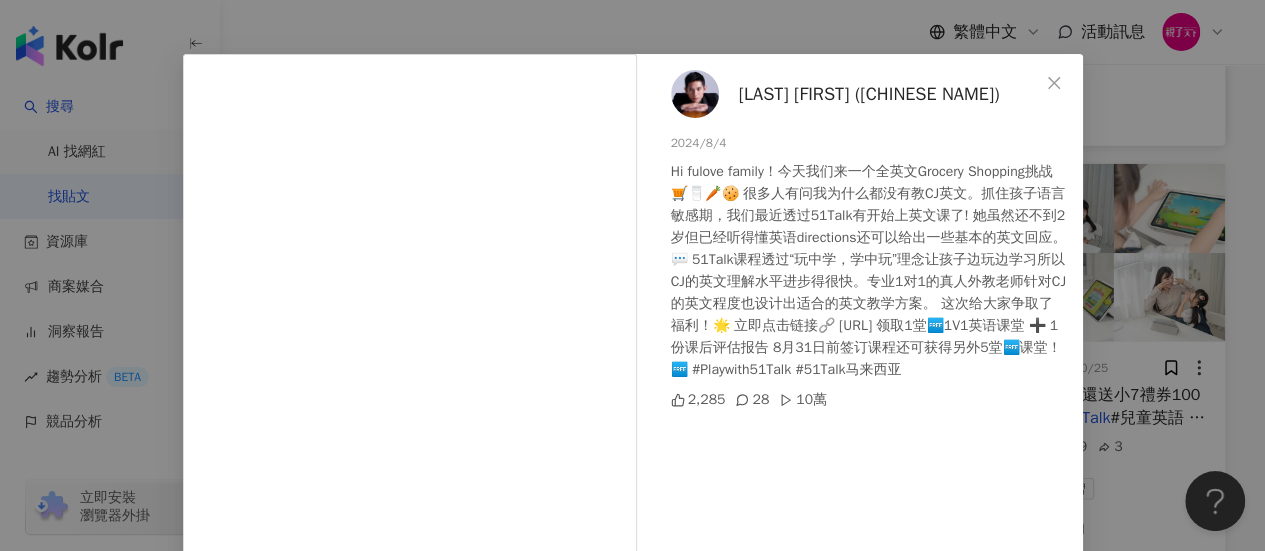 click on "Curtis Fu (傅冠傑)" at bounding box center [869, 94] 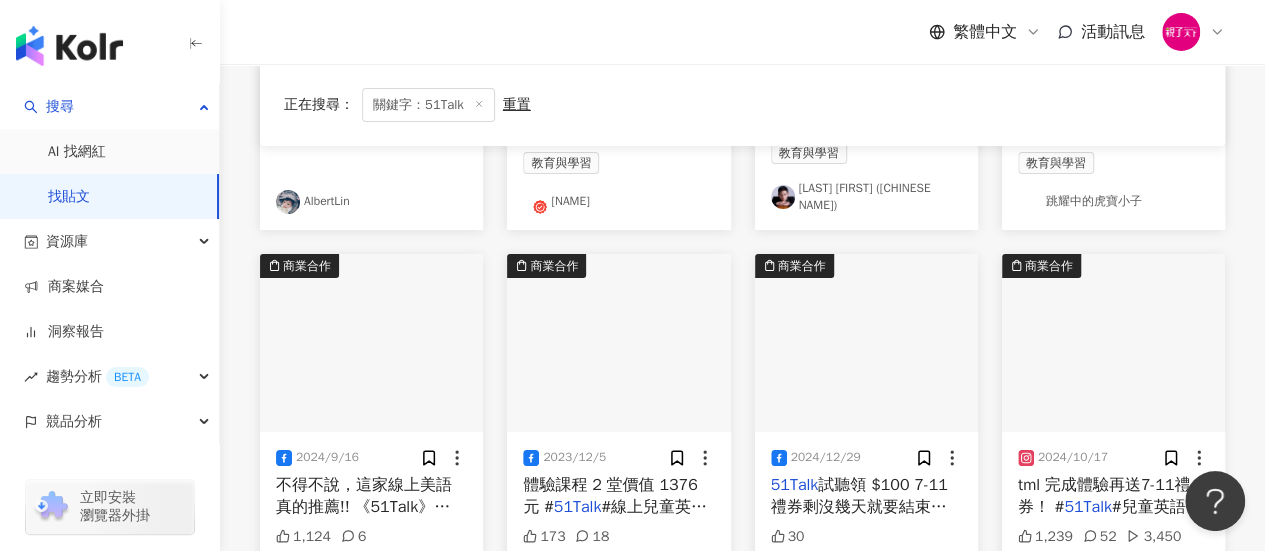 scroll, scrollTop: 3600, scrollLeft: 0, axis: vertical 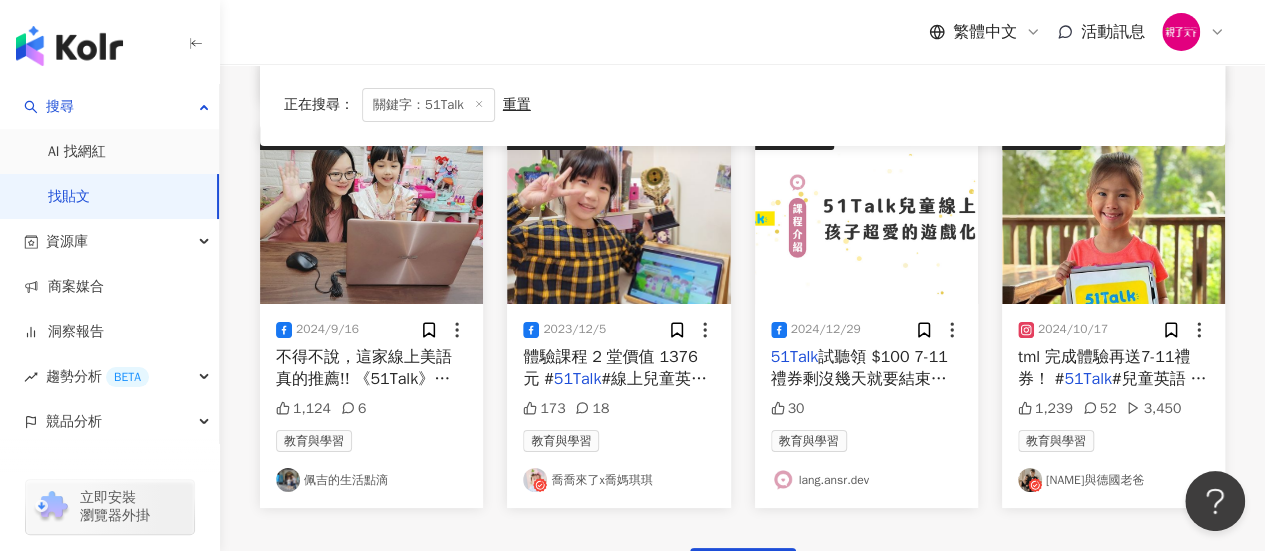 click on "不得不說，這家線上美語真的推薦!!
《51Talk》 https://tinyurl.com/29vvx4er
除了具有 #免費反覆學習 的功能
還有專業且受過嚴格篩選的外籍老師~
想學英語，直接跟英語老師對話最簡單!
而且每一位外籍老師都有受過專業的訓練
#態度活潑幽默、#課程生動有趣
能夠讓孩子一直開心學習到下課~
自然而然就能接受外語課程
現在很多線上美語付費一次
就只能一個孩子學習
但這間51Talk有免費的反覆學習系統
這樣複習的時候就可以讓其他孩子一起學習
假如家裡有兩個~三個~四個孩子
那這省下來的費用真的超級可觀啊!!!
這麼棒的系統當然要多推薦一下了!!
學習英語一定要年紀越小的時候就開始學習
先打好基礎，這樣學習效率才會高
千萬別錯過黃金的學習時期了!!
《51Talk》 https://tinyurl.com/29vvx4er
#線上學習 #外語學習 #英語推薦
#51talk" at bounding box center (378, 681) 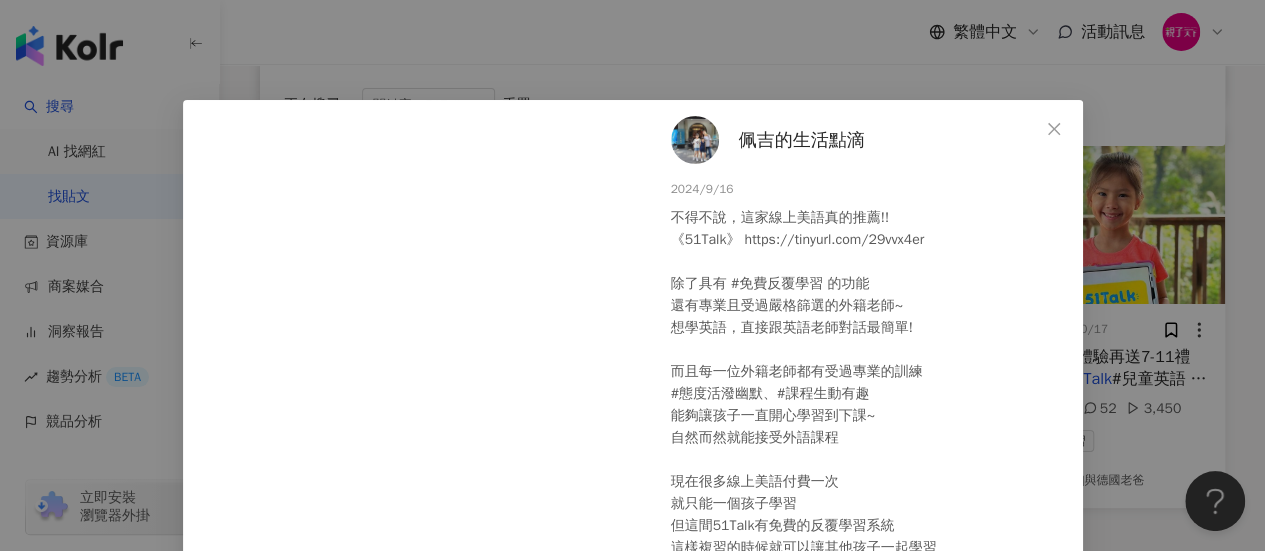 click on "佩吉的生活點滴" at bounding box center (802, 140) 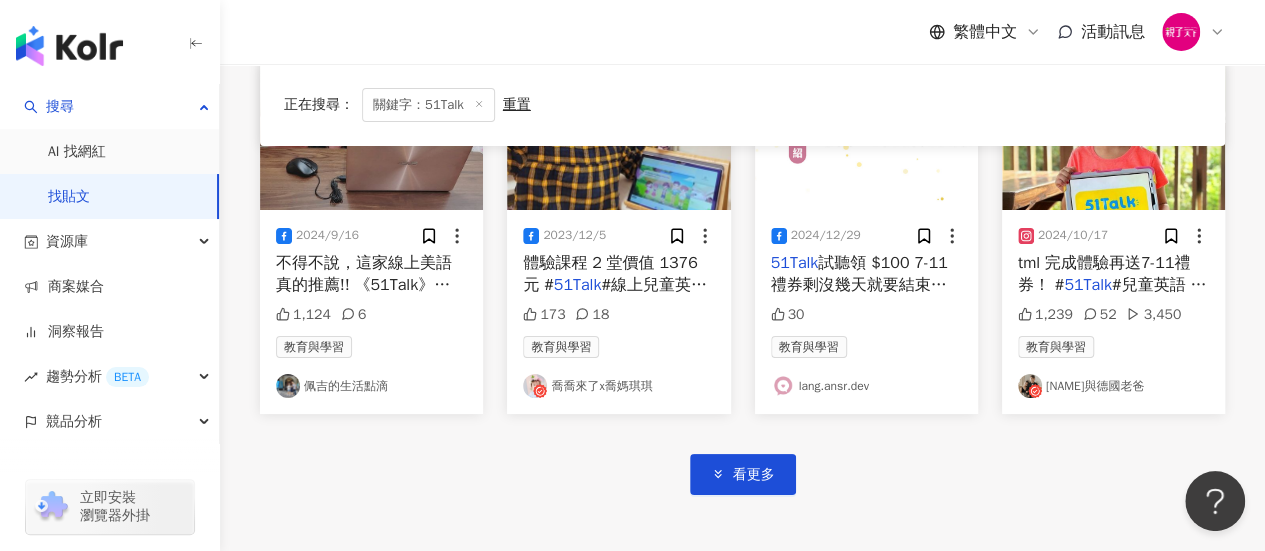 scroll, scrollTop: 3800, scrollLeft: 0, axis: vertical 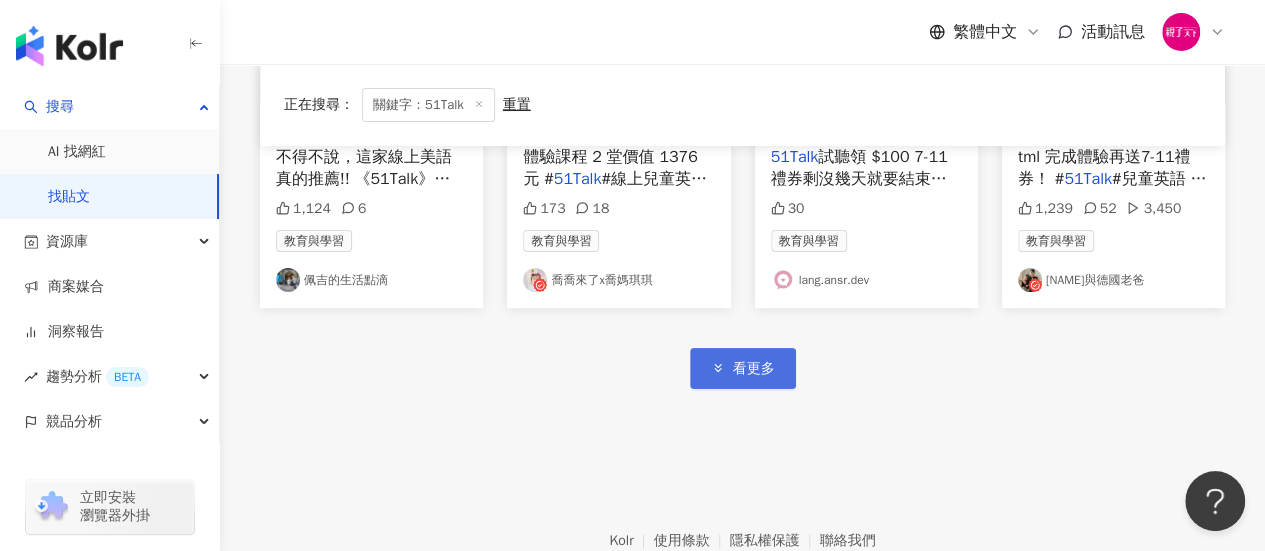 click on "看更多" at bounding box center (754, 369) 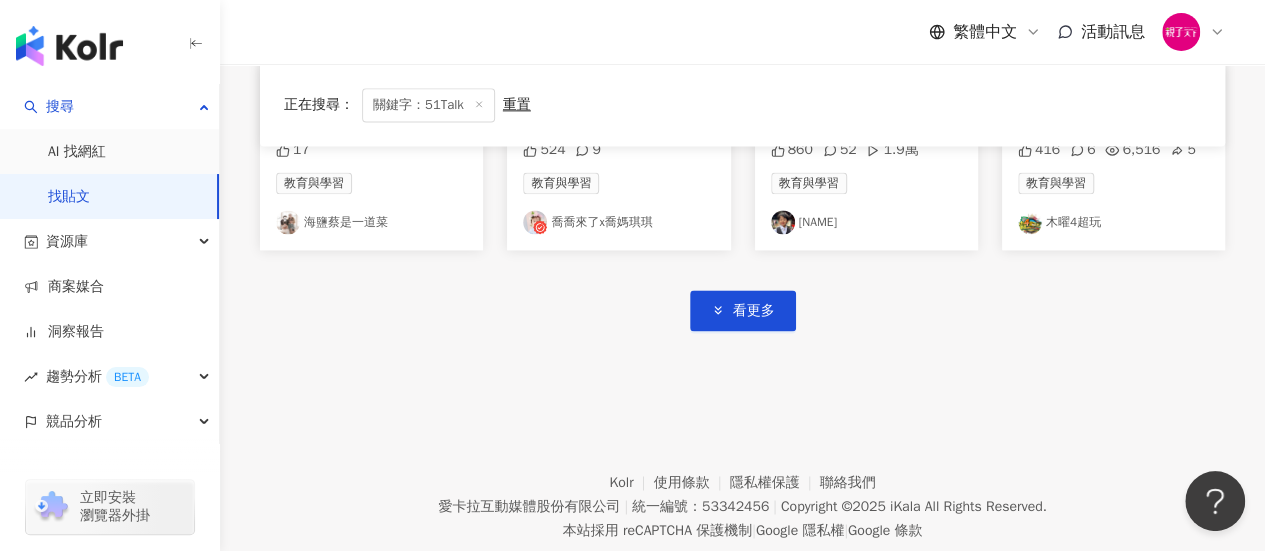 scroll, scrollTop: 5109, scrollLeft: 0, axis: vertical 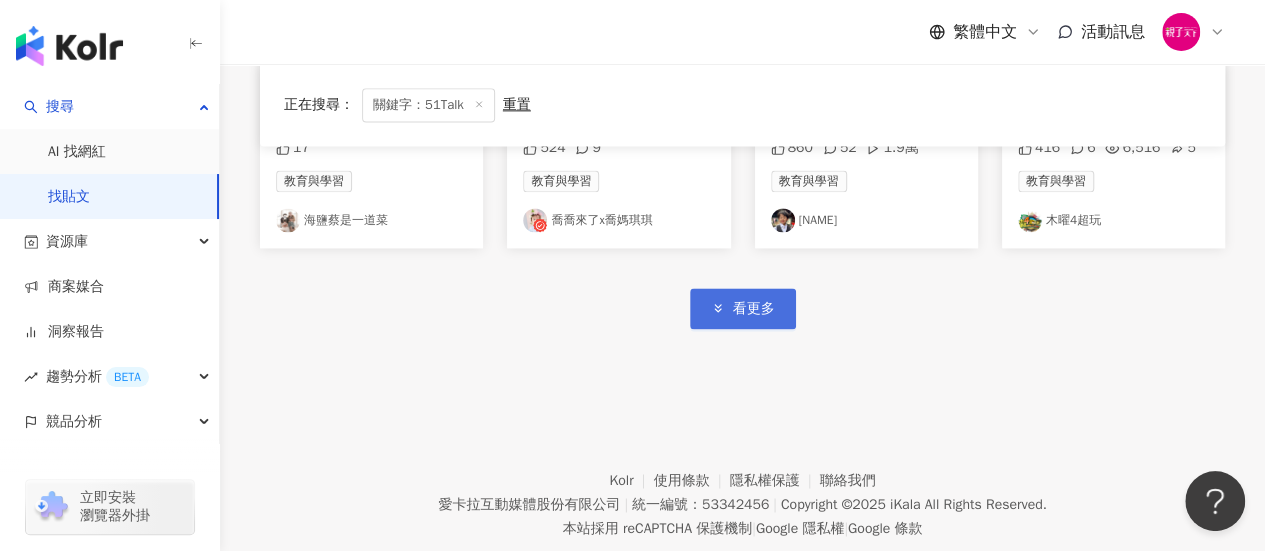 click on "看更多" at bounding box center (743, 308) 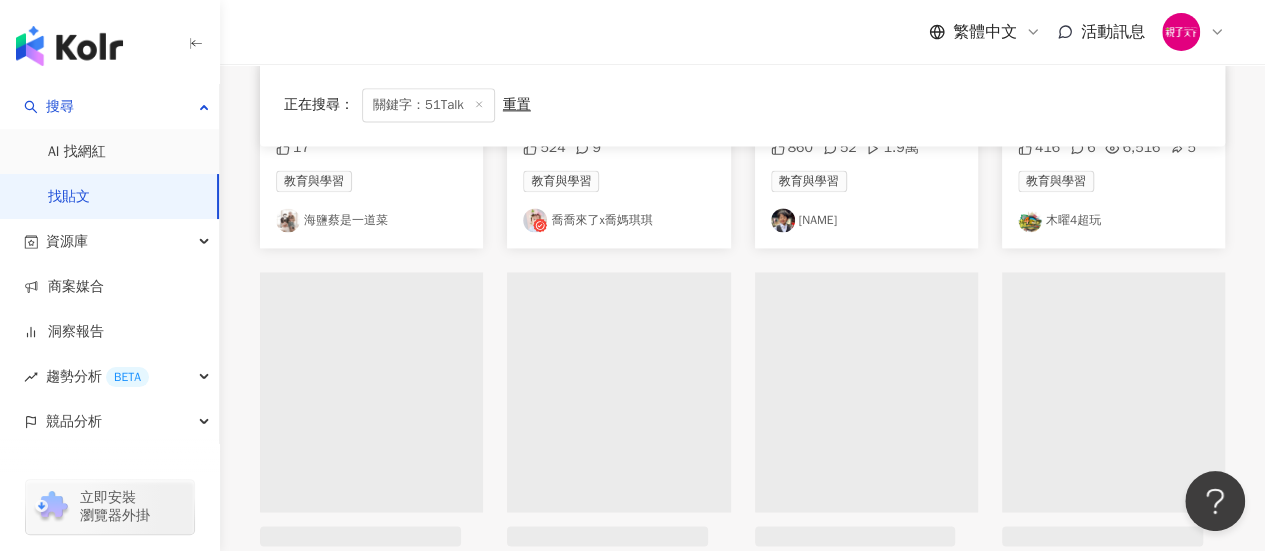 click at bounding box center (866, 392) 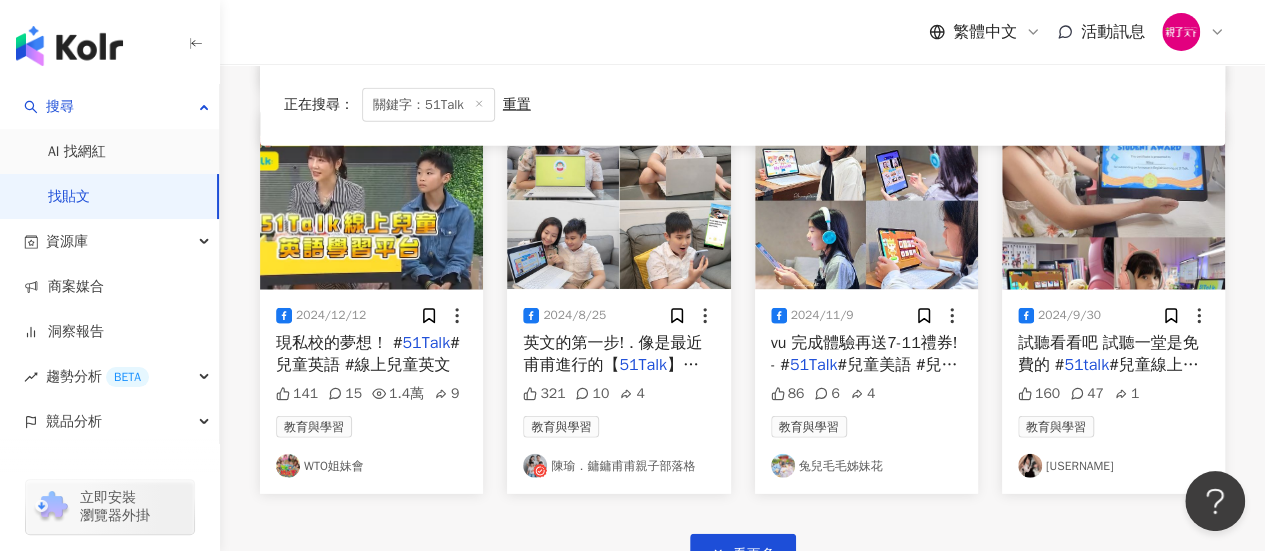 scroll, scrollTop: 6109, scrollLeft: 0, axis: vertical 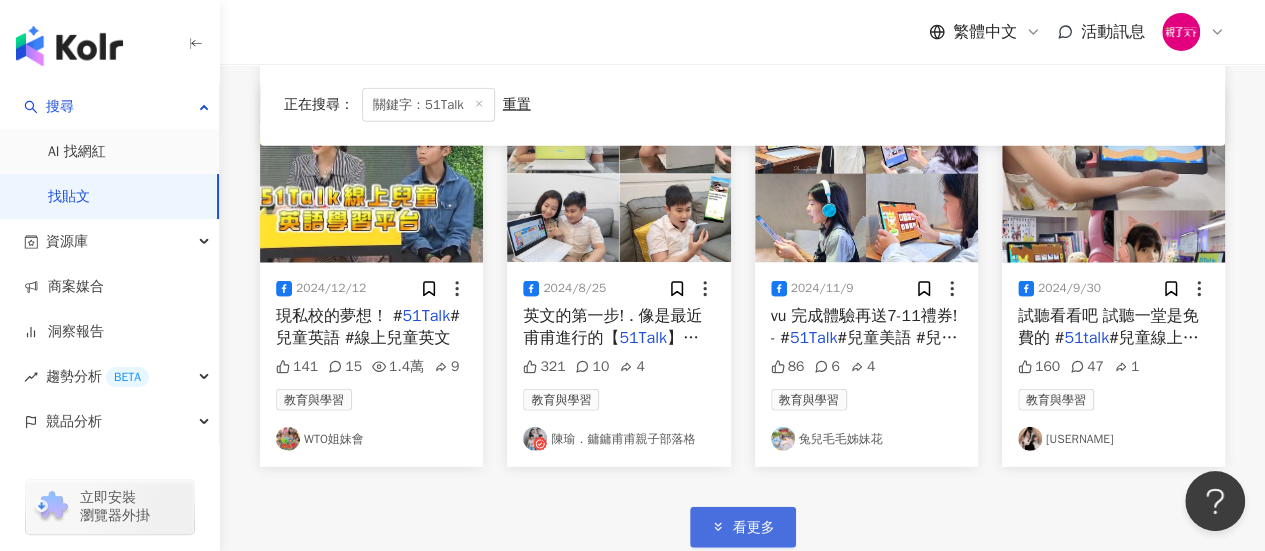 click on "看更多" at bounding box center [754, 528] 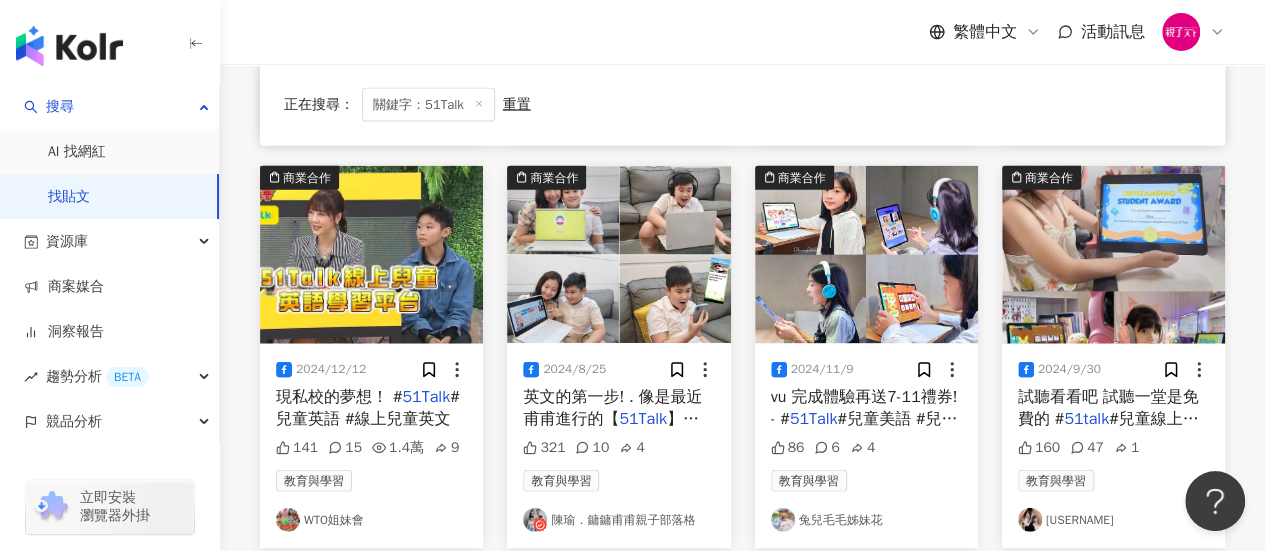 scroll, scrollTop: 6009, scrollLeft: 0, axis: vertical 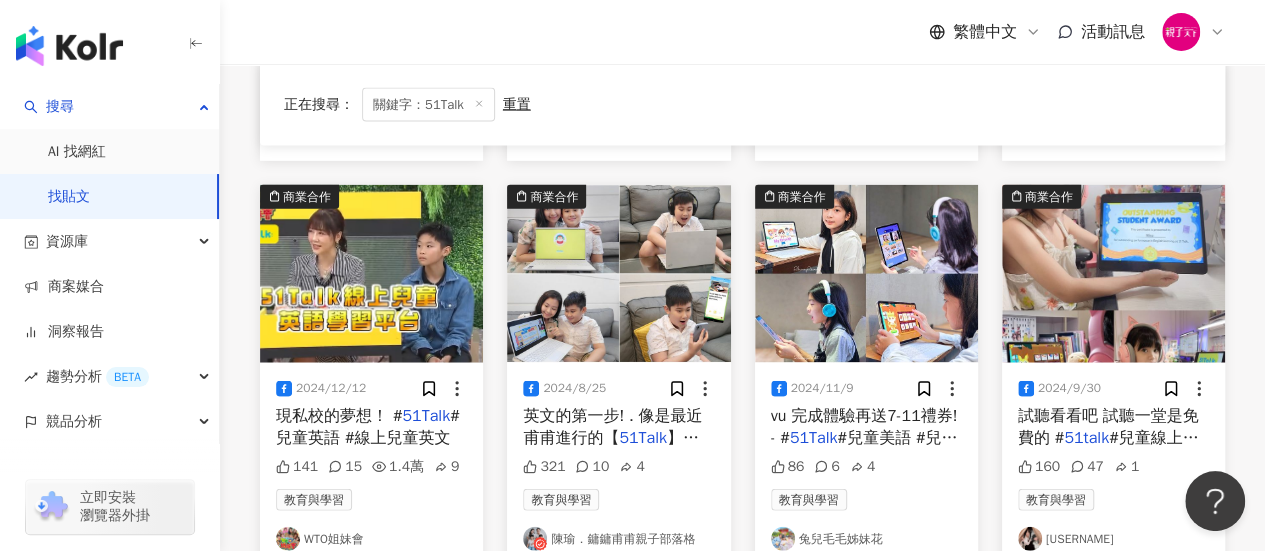 click on "#兒童美語 #兒童英文AP" at bounding box center [864, 449] 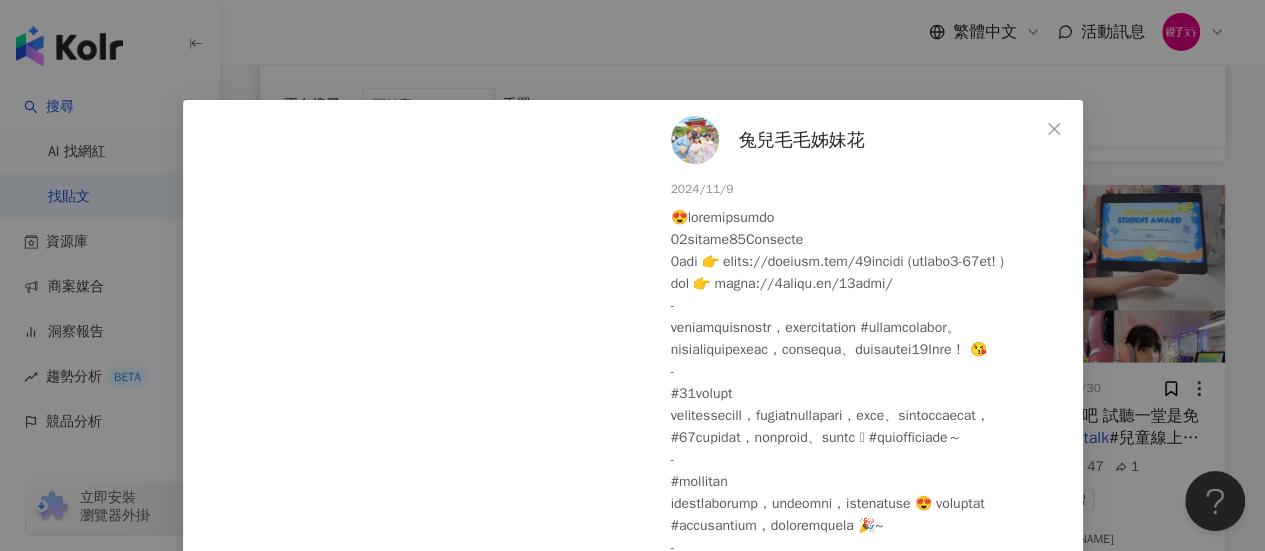 click on "兔兒毛毛姊妹花" at bounding box center [802, 140] 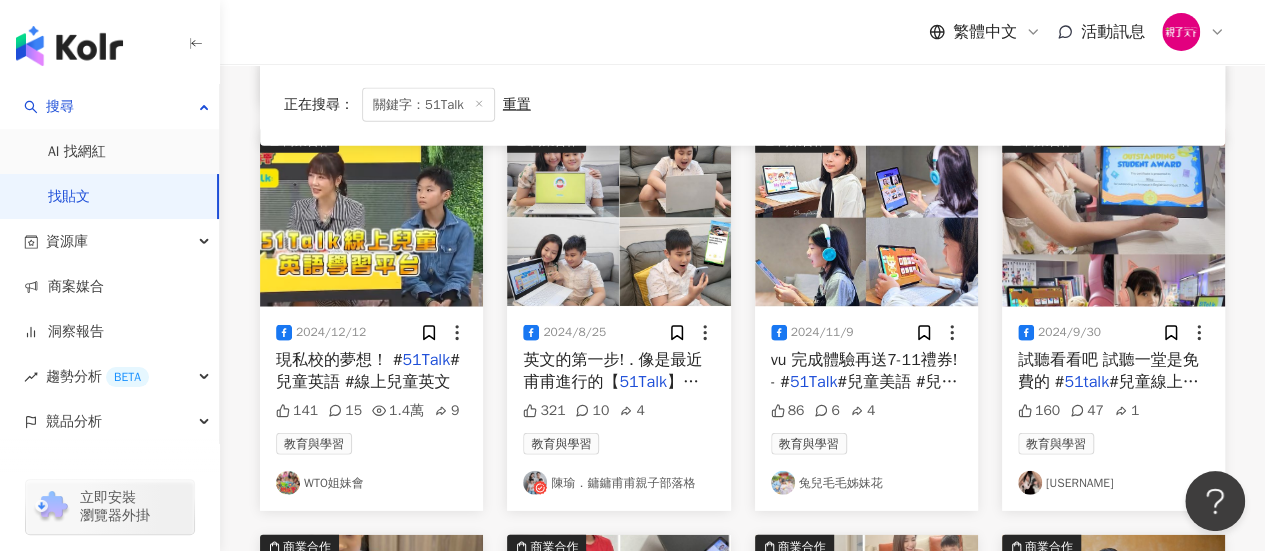 scroll, scrollTop: 6109, scrollLeft: 0, axis: vertical 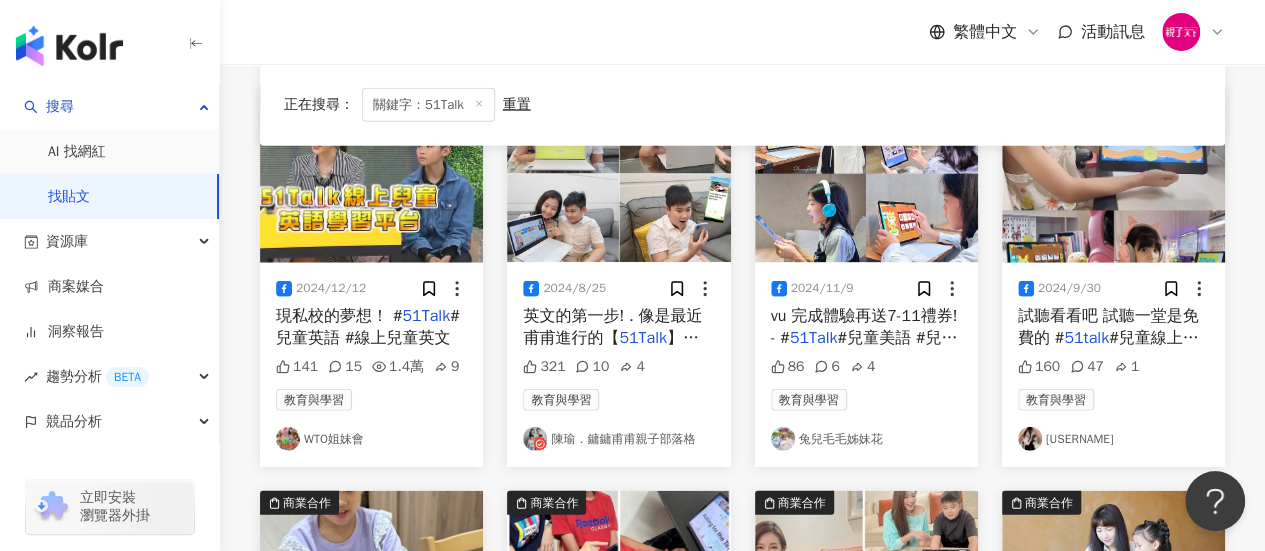 click on "試聽看看吧
試聽一堂是免費的
#" at bounding box center [1108, 327] 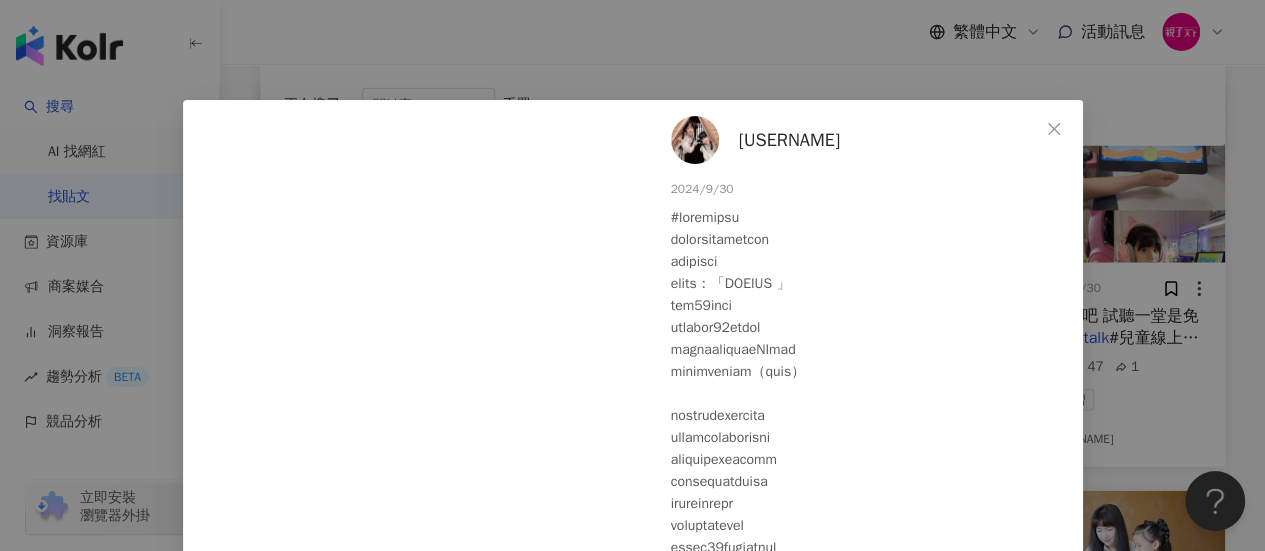 click on "雙娜萌萌搭" at bounding box center (789, 140) 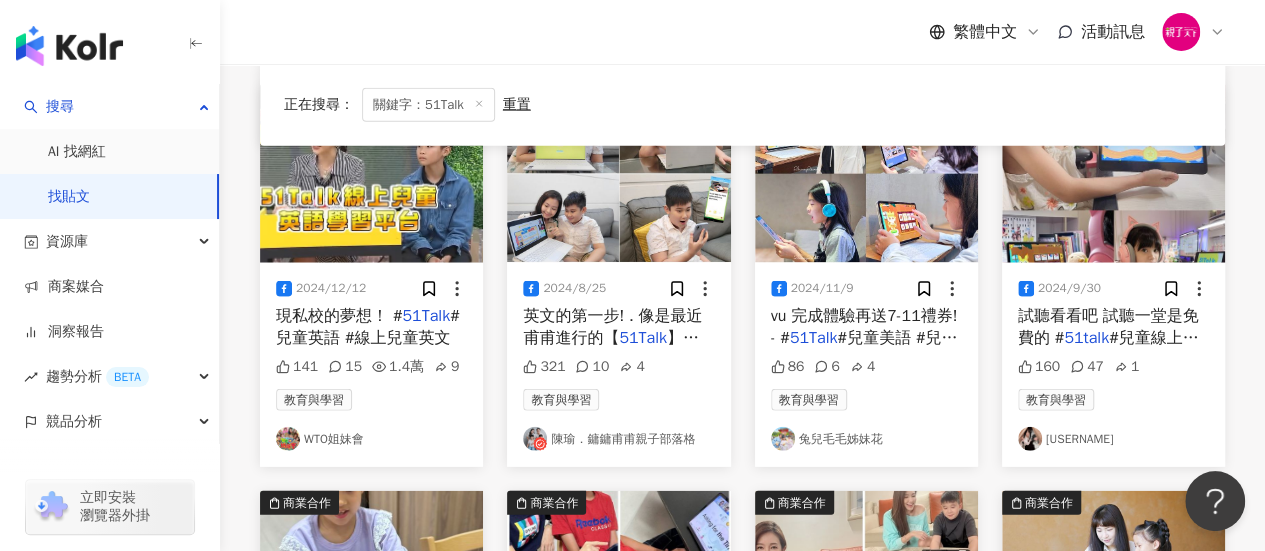 click on "正在搜尋 ： 關鍵字：51Talk  重置 排序： 關聯性" at bounding box center [742, 105] 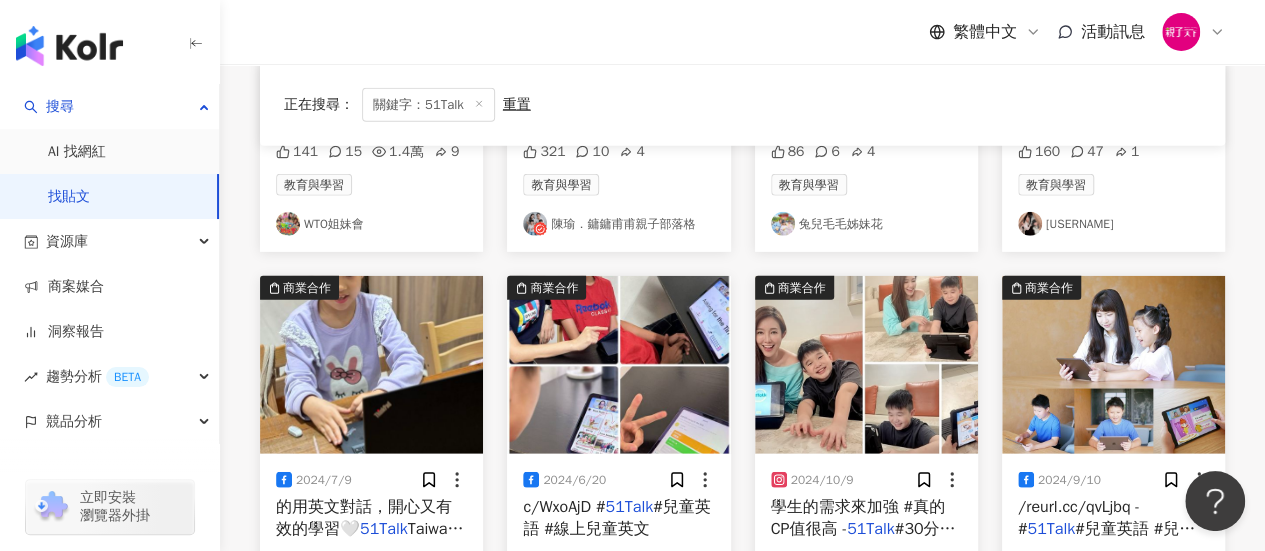 scroll, scrollTop: 6509, scrollLeft: 0, axis: vertical 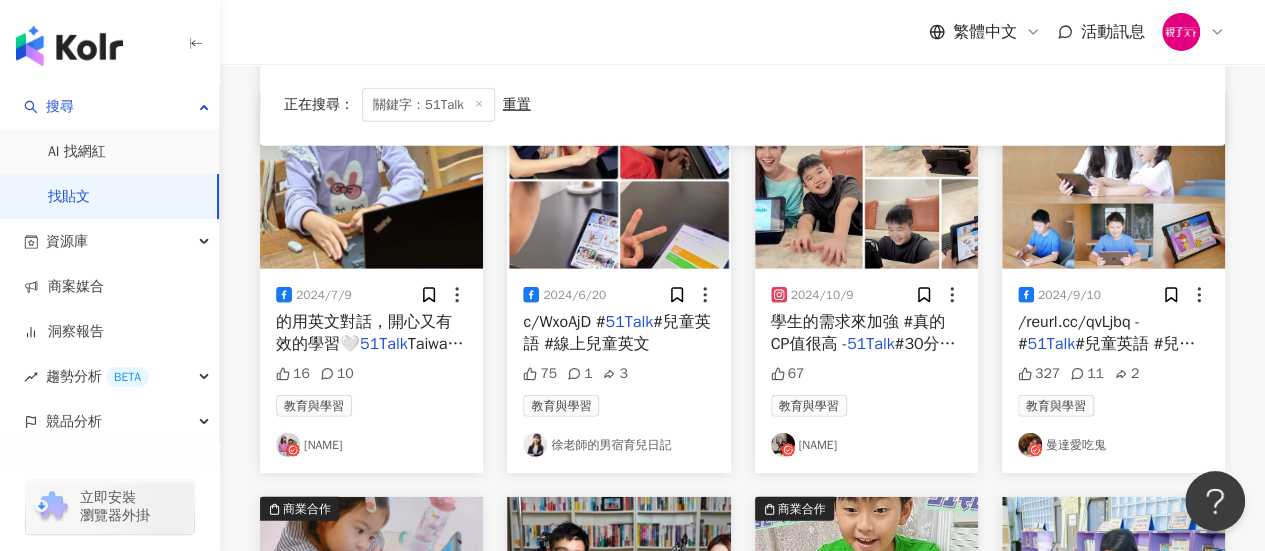 click on "#兒童英語 #兒童英文A" at bounding box center [1106, 355] 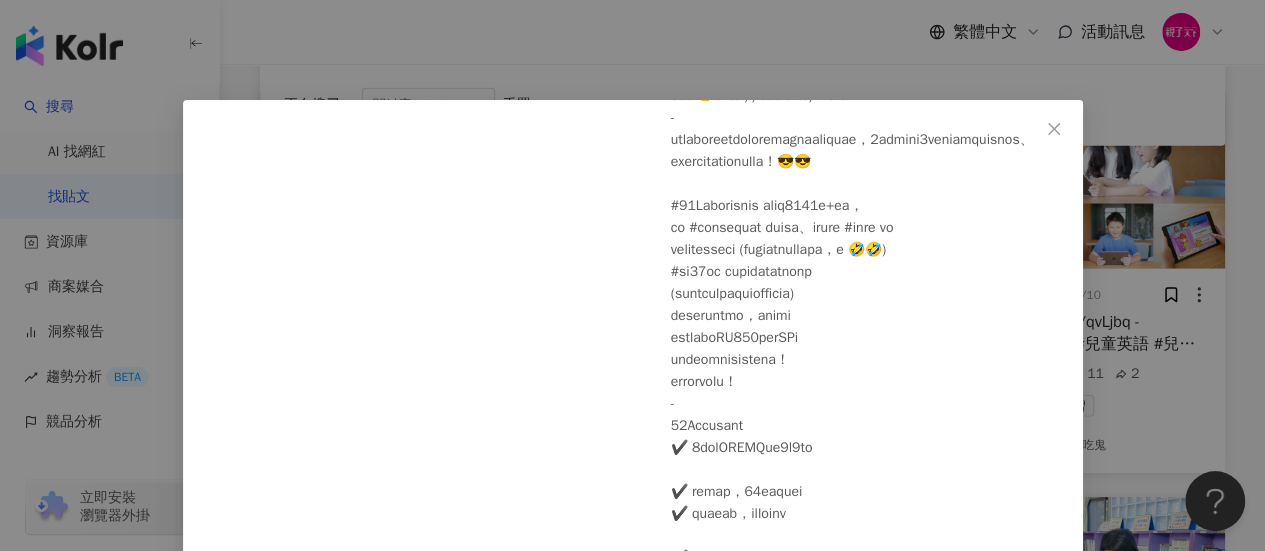 scroll, scrollTop: 300, scrollLeft: 0, axis: vertical 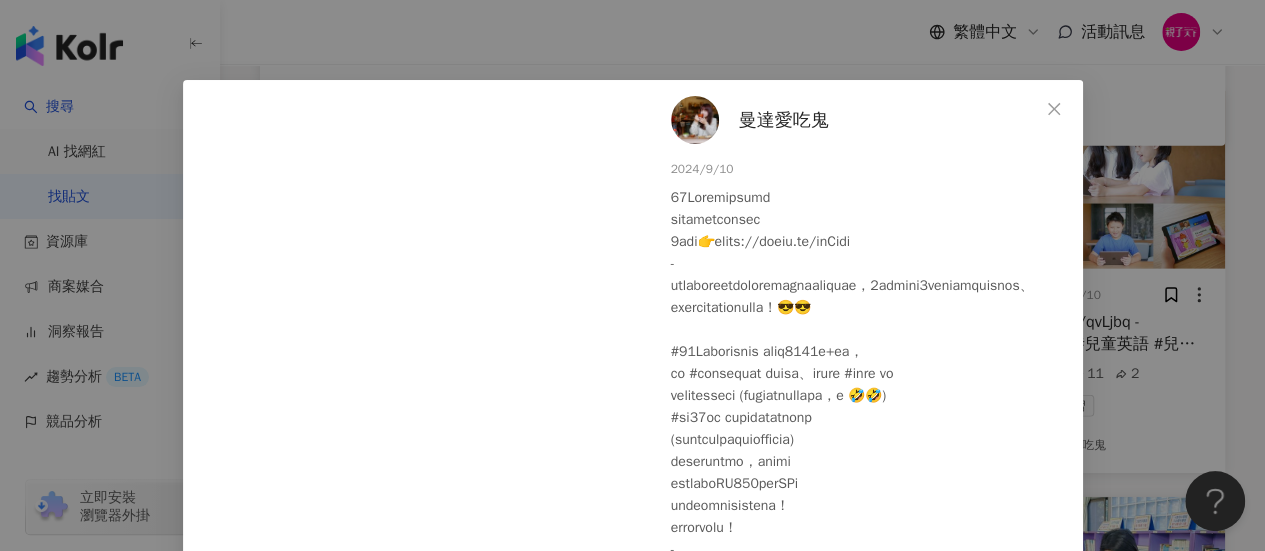 click on "曼達愛吃鬼" at bounding box center (784, 120) 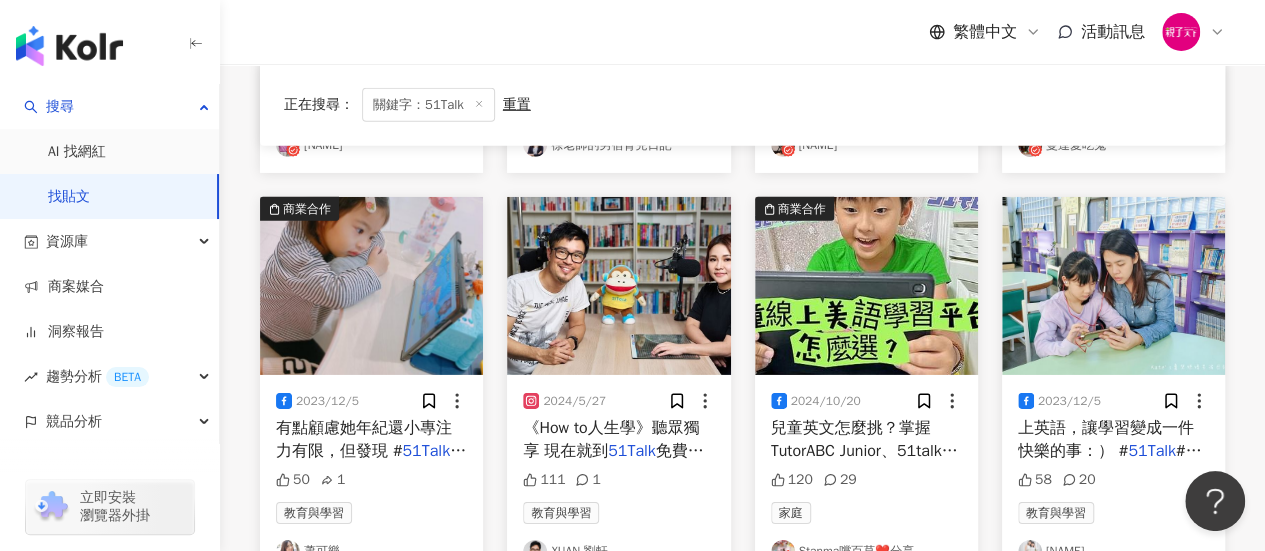 scroll, scrollTop: 7209, scrollLeft: 0, axis: vertical 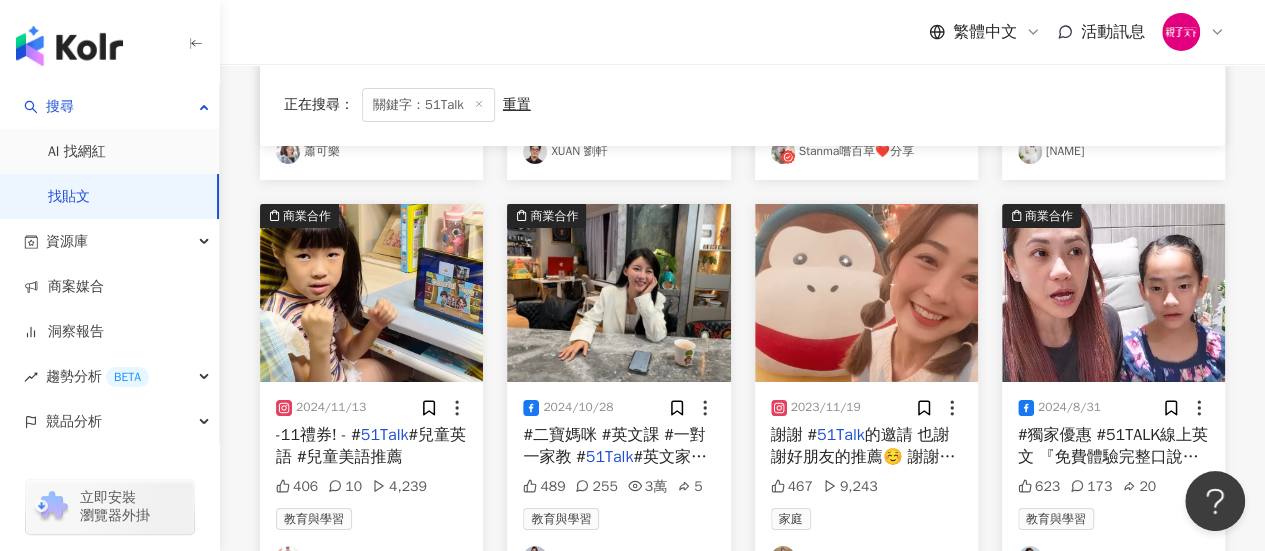 click on "#兒童英語 #兒童美語推薦" at bounding box center [371, 446] 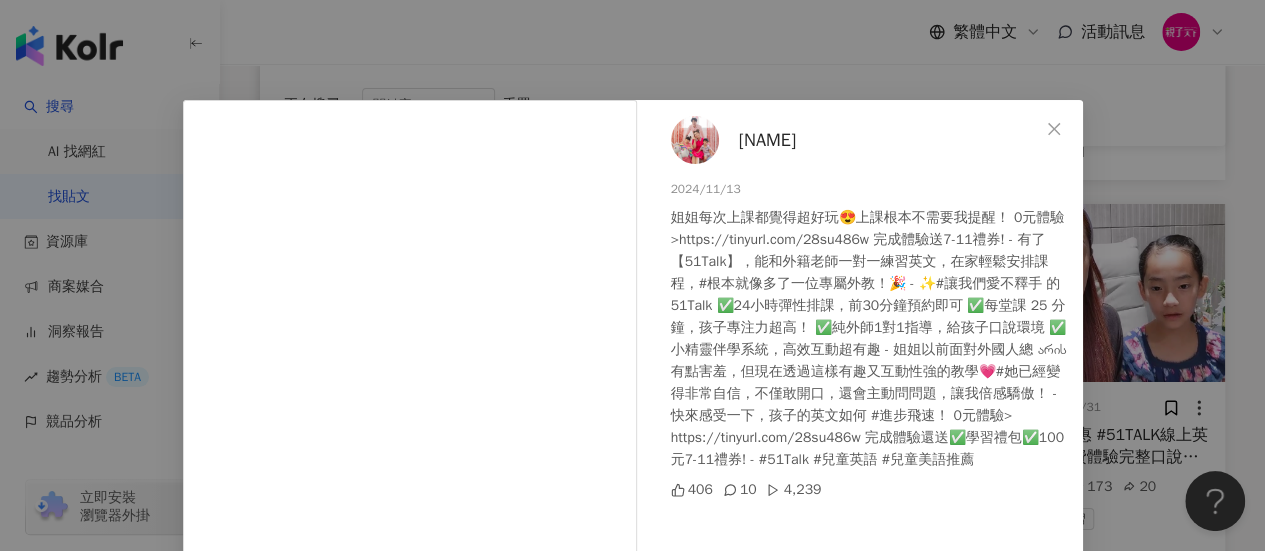 click on "[NAME] [LASTNAME]" at bounding box center (768, 140) 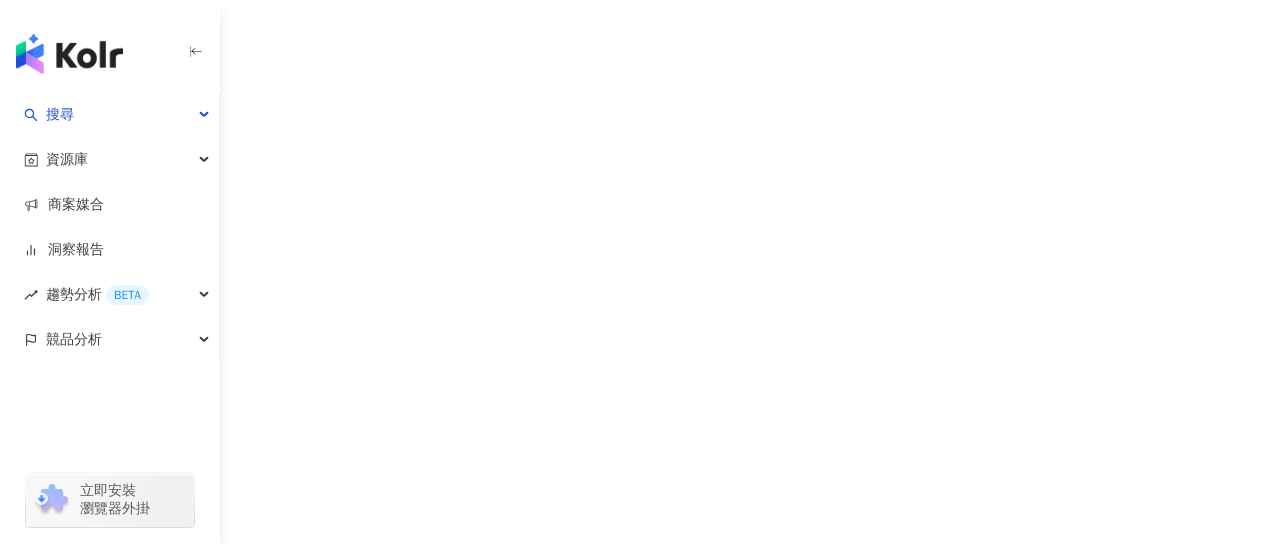 scroll, scrollTop: 0, scrollLeft: 0, axis: both 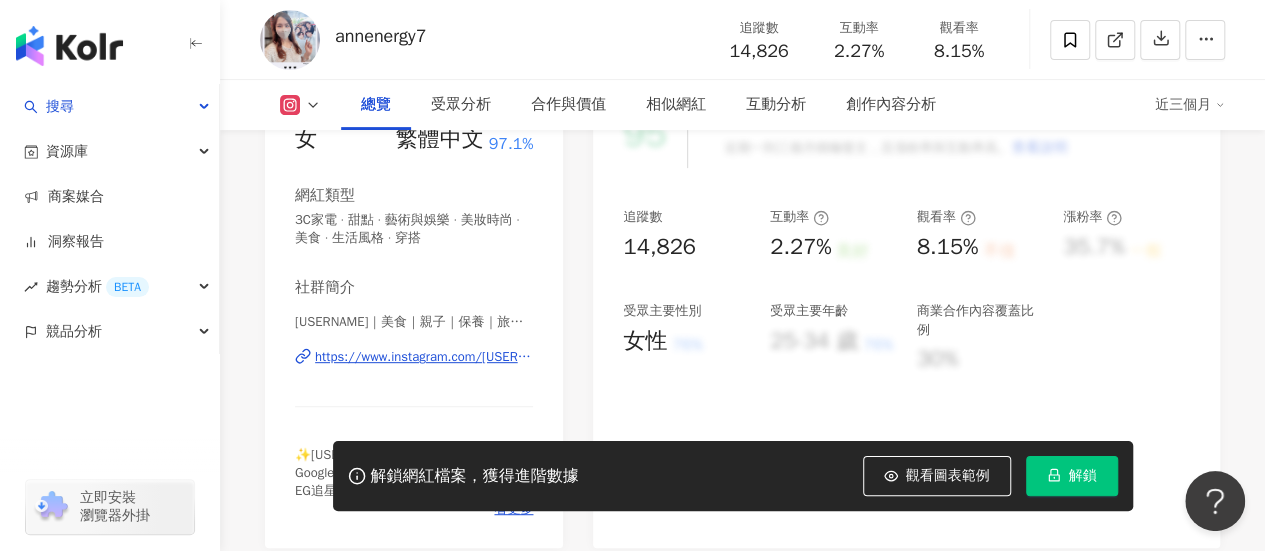 click on "https://www.instagram.com/annenergy7/" at bounding box center (424, 357) 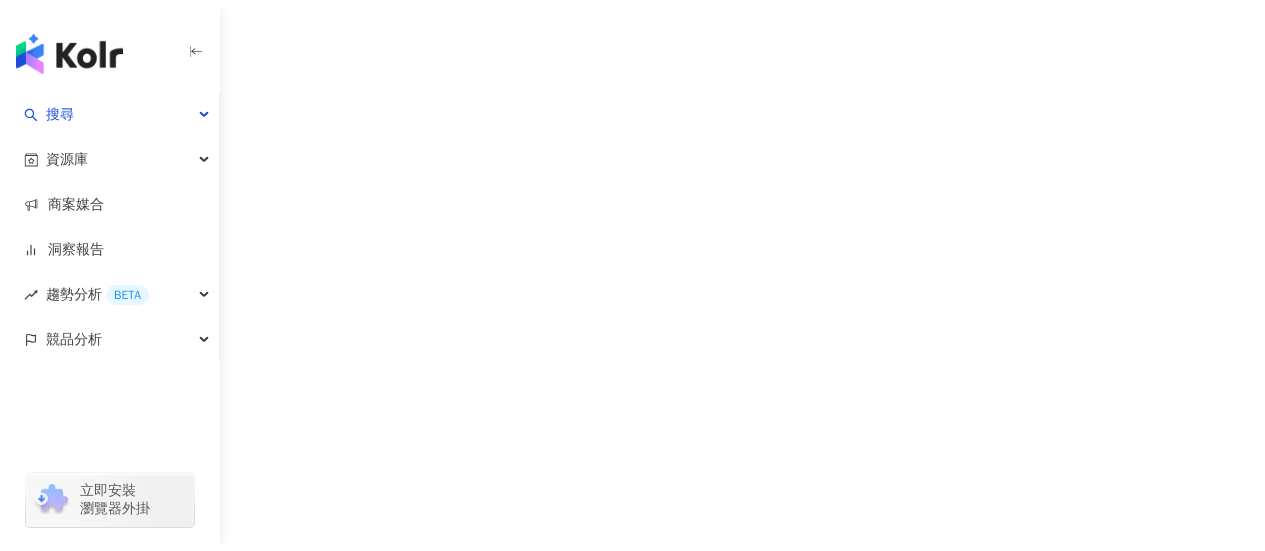 scroll, scrollTop: 0, scrollLeft: 0, axis: both 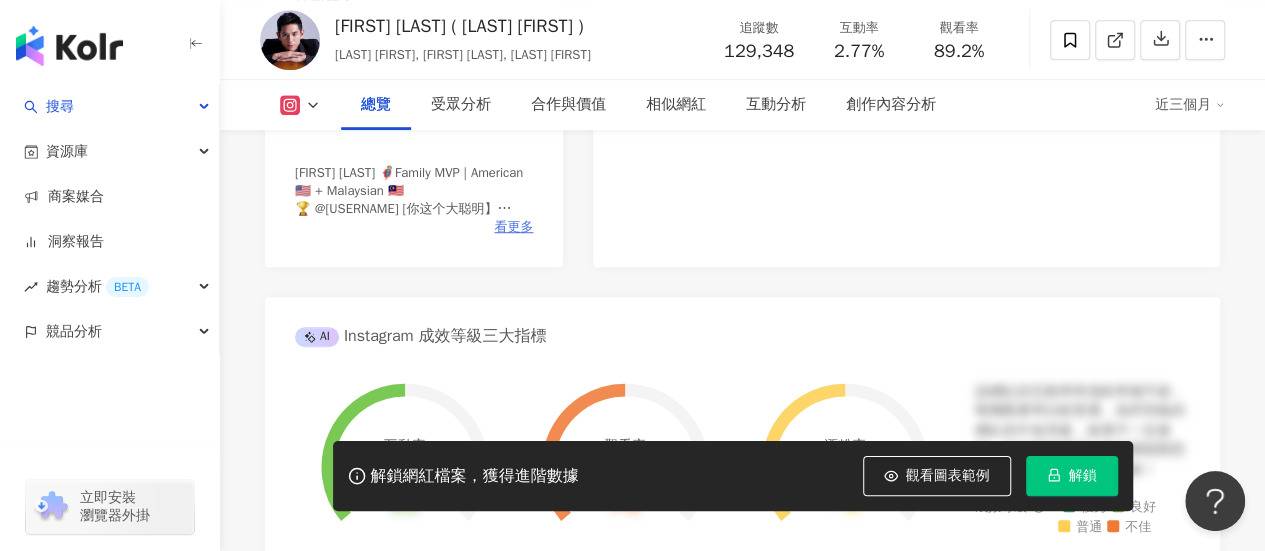 click on "看更多" at bounding box center [513, 227] 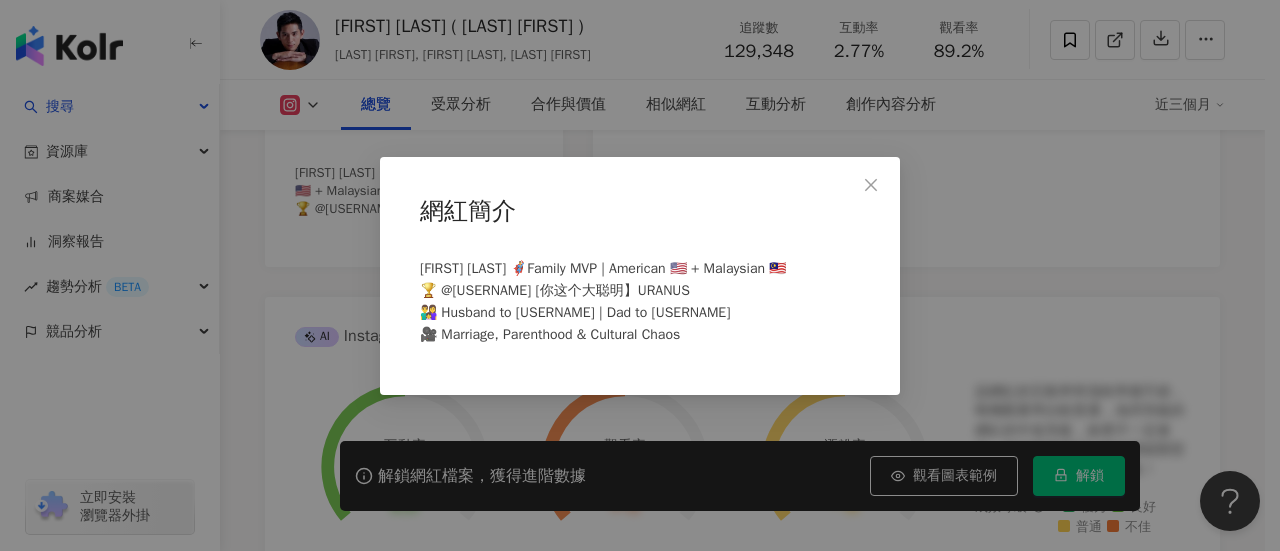 drag, startPoint x: 863, startPoint y: 187, endPoint x: 841, endPoint y: 199, distance: 25.059929 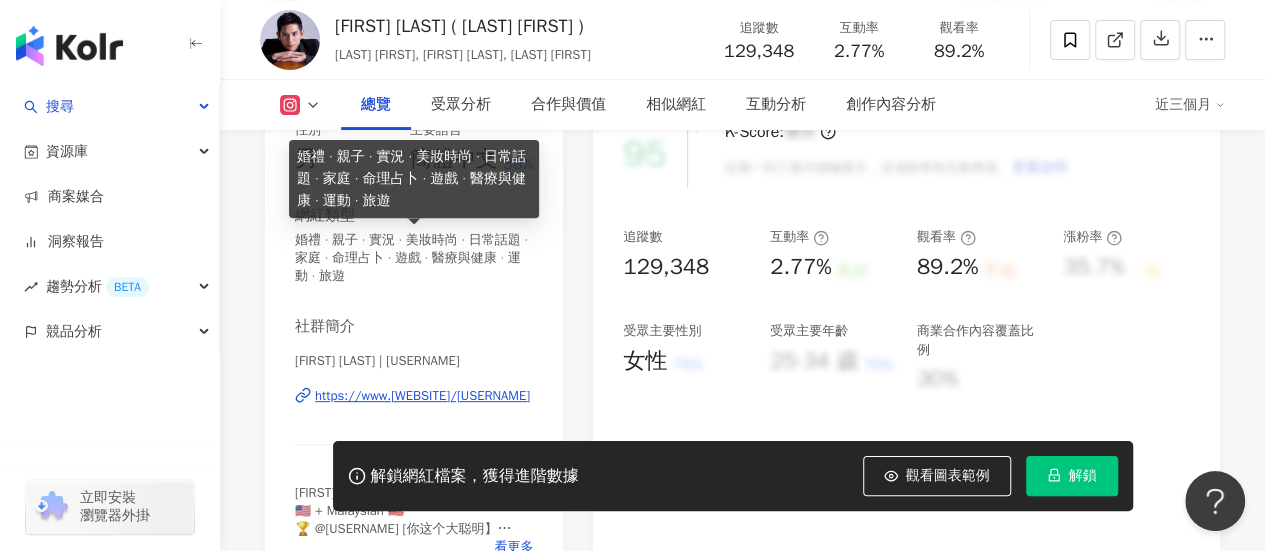 scroll, scrollTop: 300, scrollLeft: 0, axis: vertical 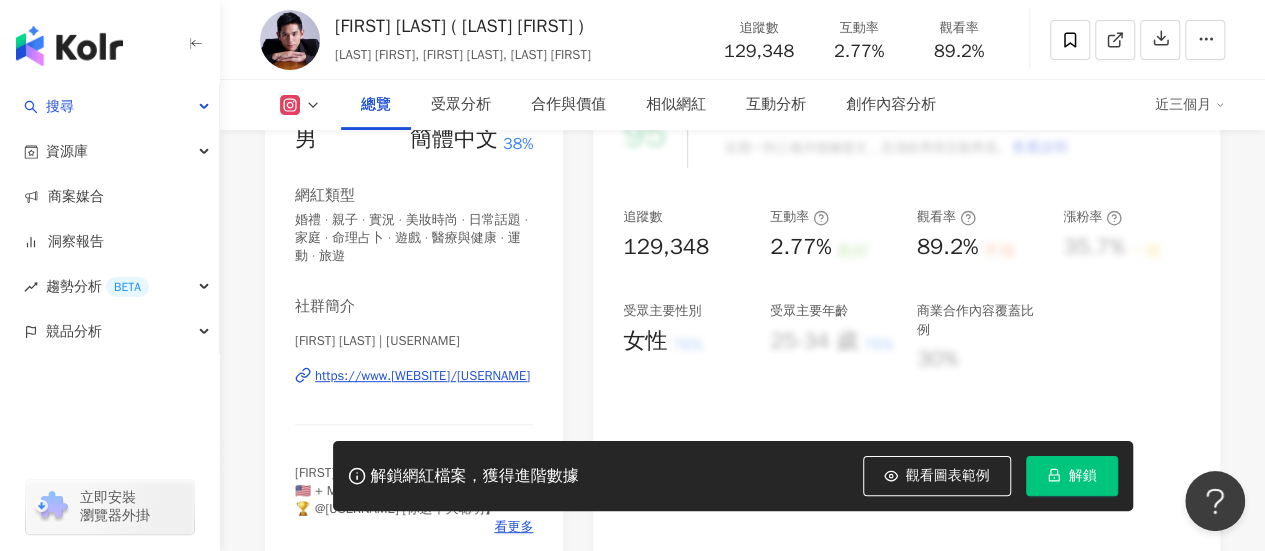 click on "https://www.instagram.com/thecurtisfu/" at bounding box center (422, 376) 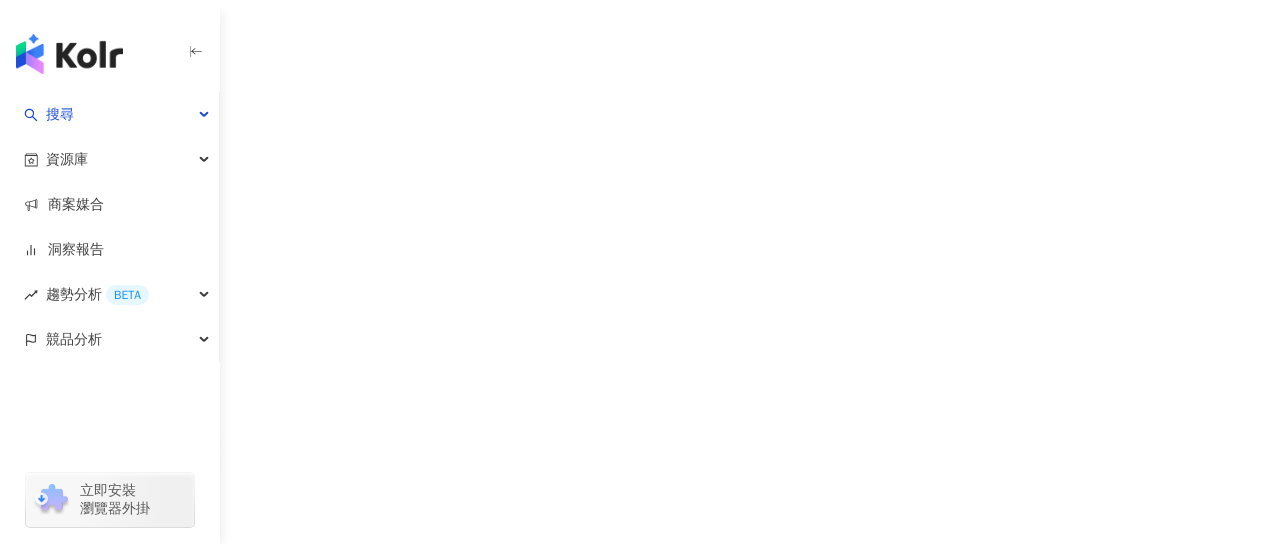 scroll, scrollTop: 0, scrollLeft: 0, axis: both 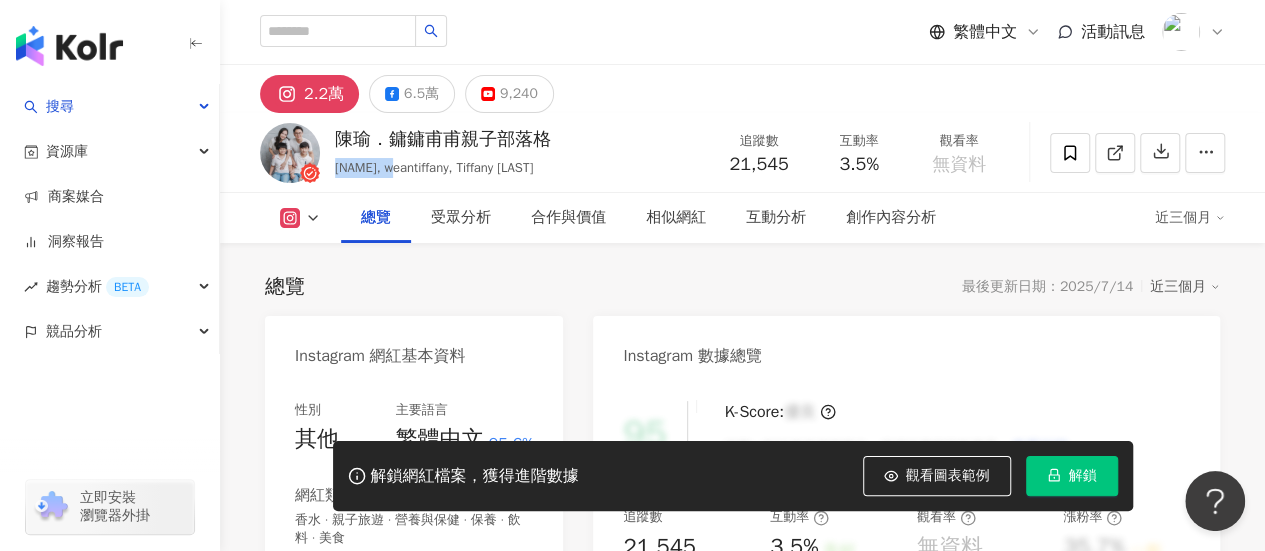 drag, startPoint x: 335, startPoint y: 170, endPoint x: 449, endPoint y: 175, distance: 114.1096 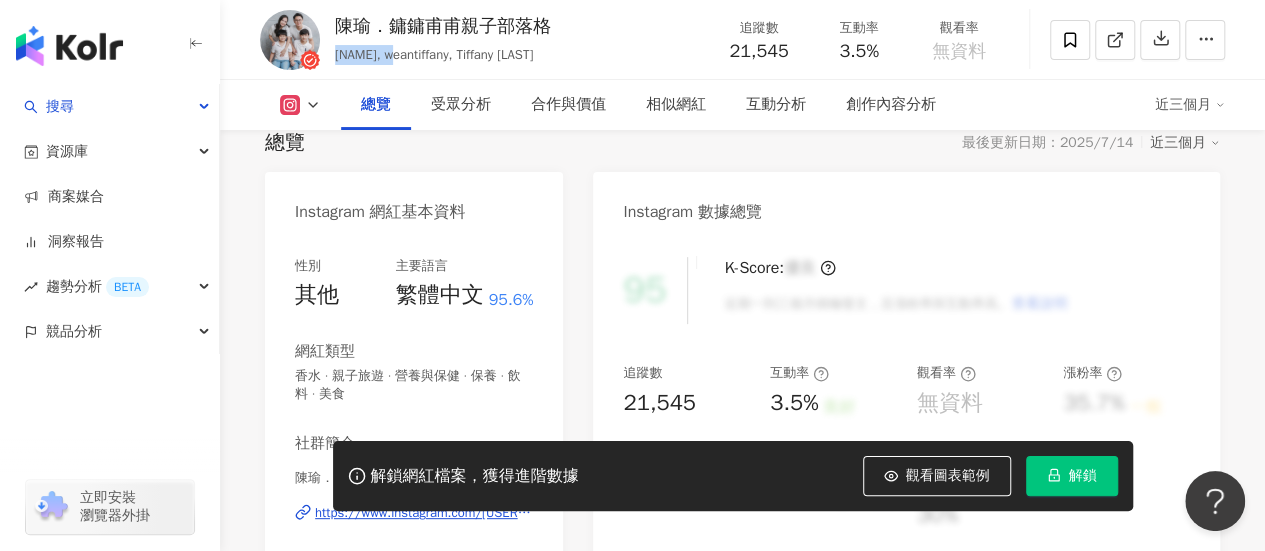 scroll, scrollTop: 300, scrollLeft: 0, axis: vertical 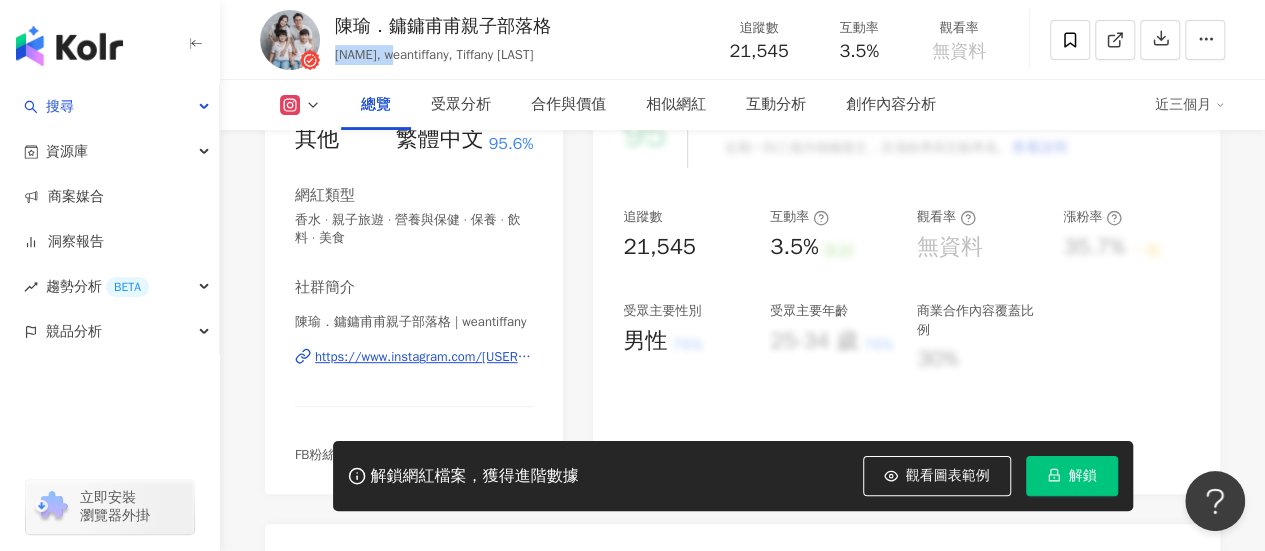 click on "https://www.instagram.com/weantiffany/" at bounding box center (424, 357) 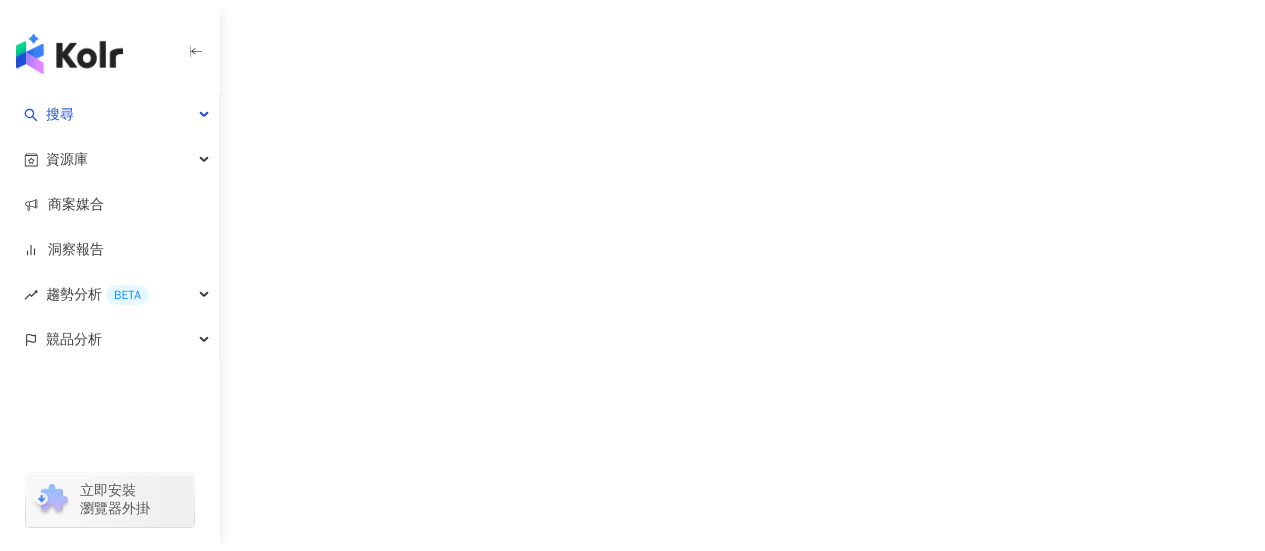 scroll, scrollTop: 0, scrollLeft: 0, axis: both 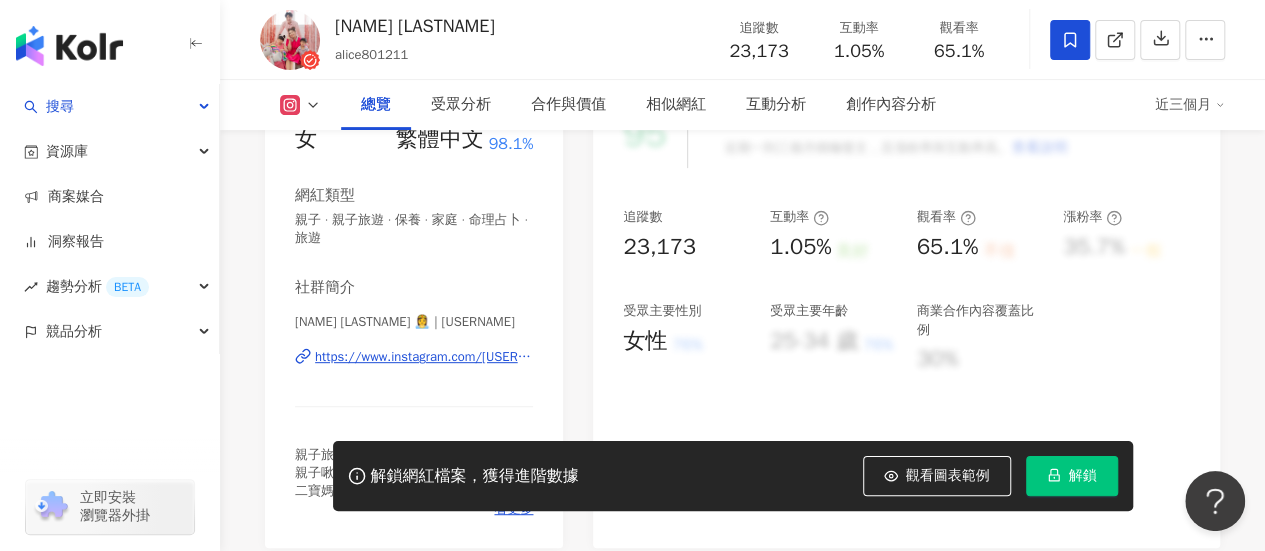 click on "https://www.instagram.com/[USERNAME]/" at bounding box center [424, 357] 